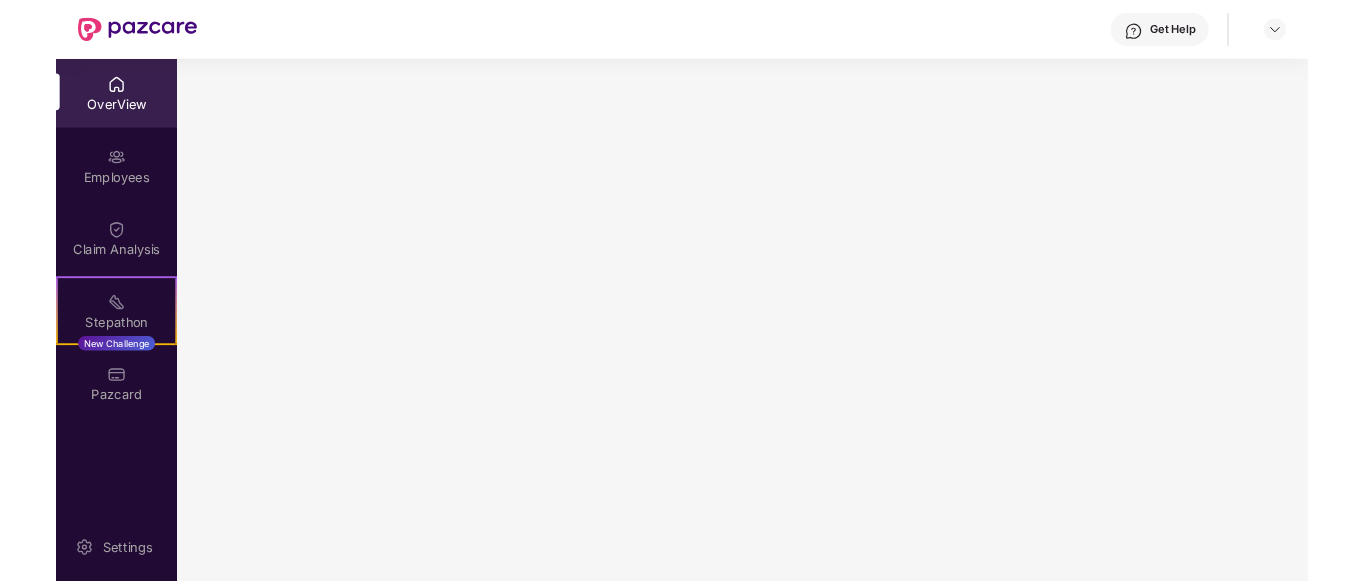 scroll, scrollTop: 0, scrollLeft: 0, axis: both 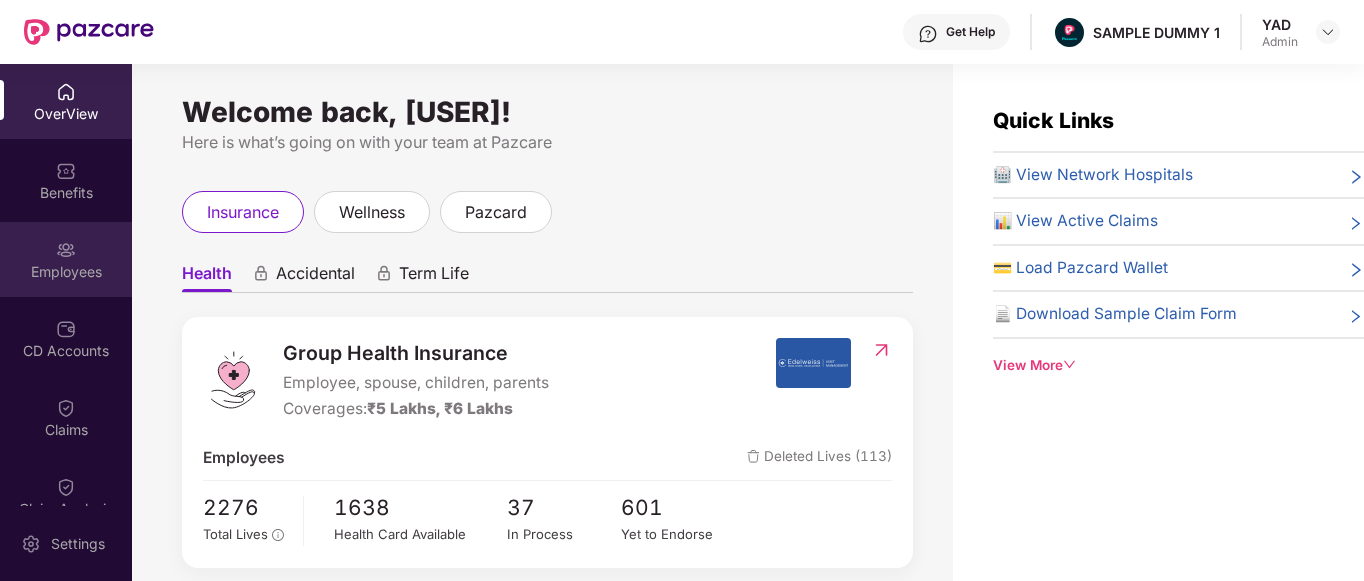 click on "Employees" at bounding box center (66, 272) 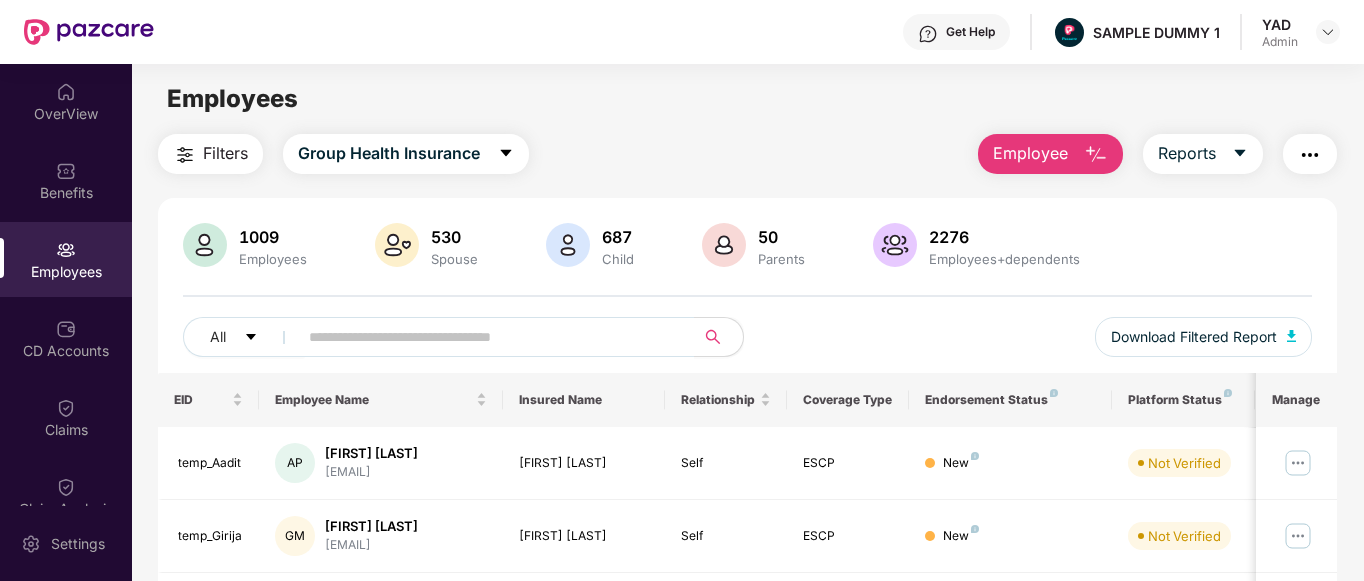 click on "Employee" at bounding box center [1030, 153] 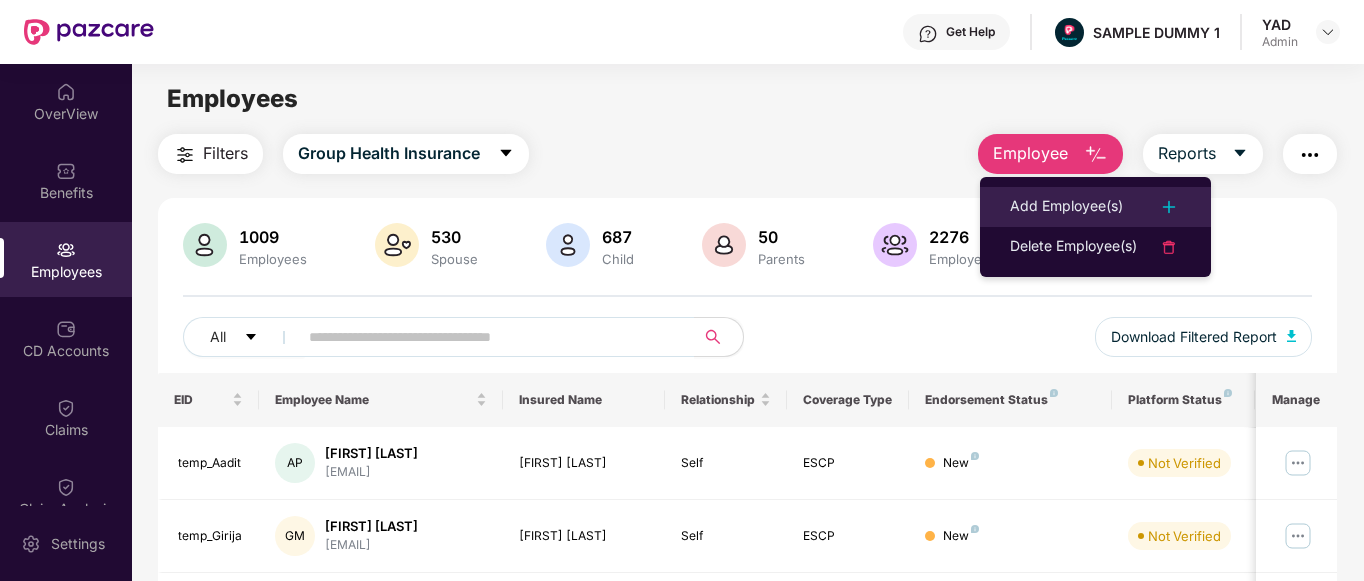 click on "Add Employee(s)" at bounding box center (1066, 207) 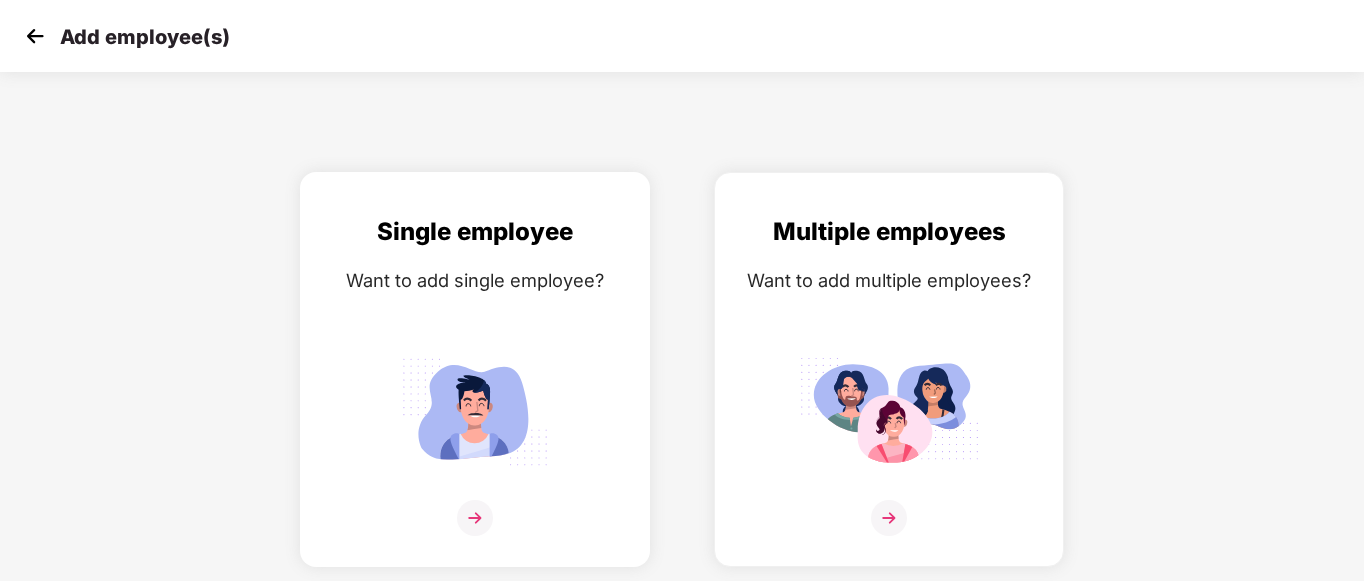 click at bounding box center (475, 411) 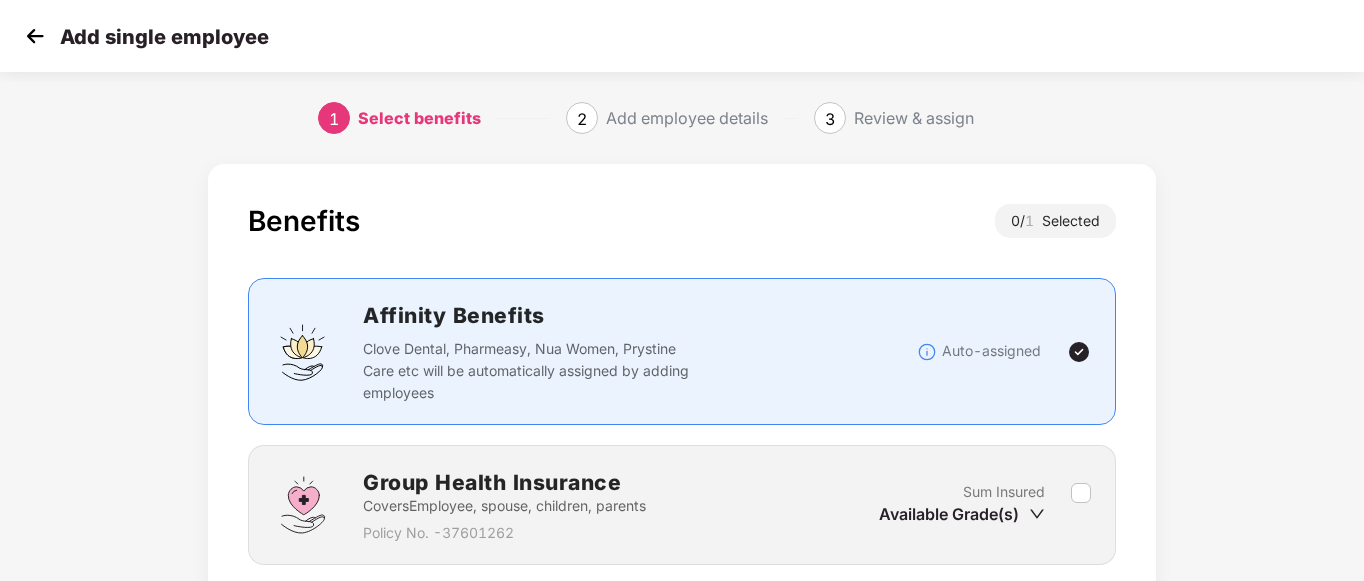 scroll, scrollTop: 156, scrollLeft: 0, axis: vertical 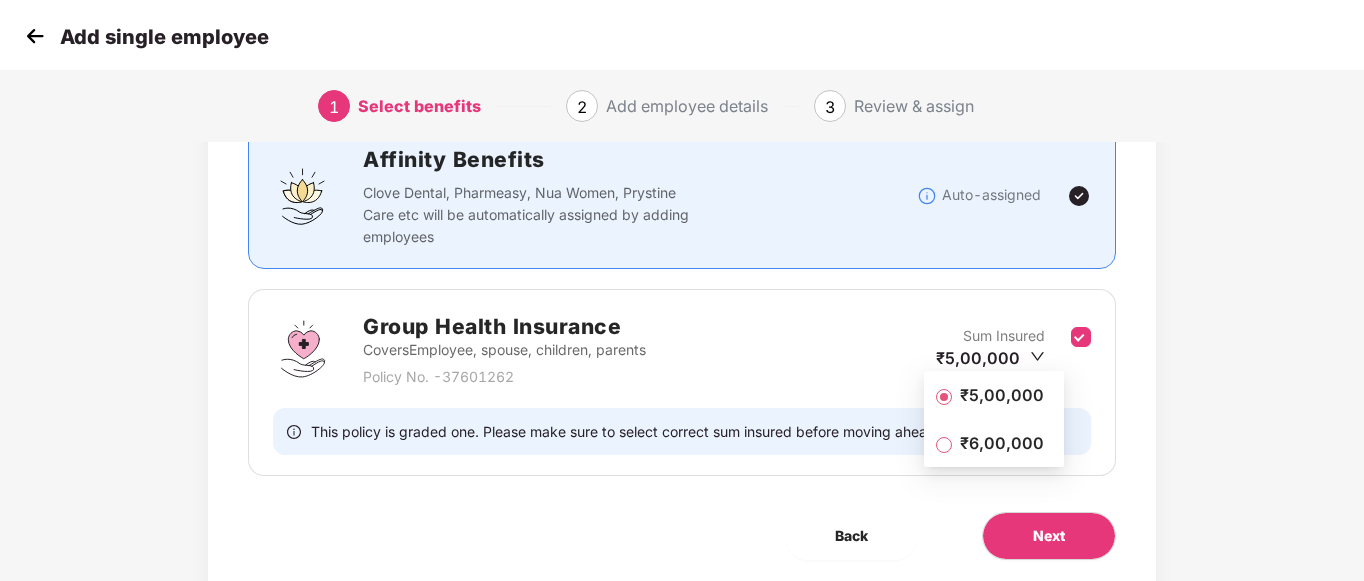 click on "₹5,00,000" at bounding box center [1002, 395] 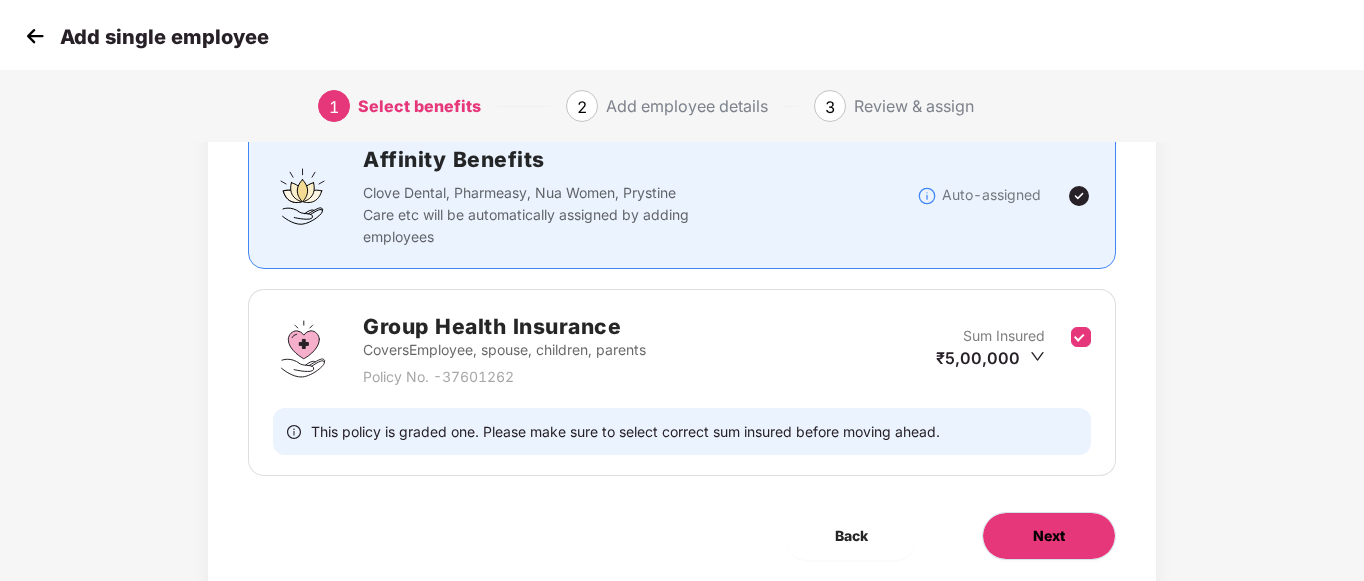 click on "Next" at bounding box center [1049, 536] 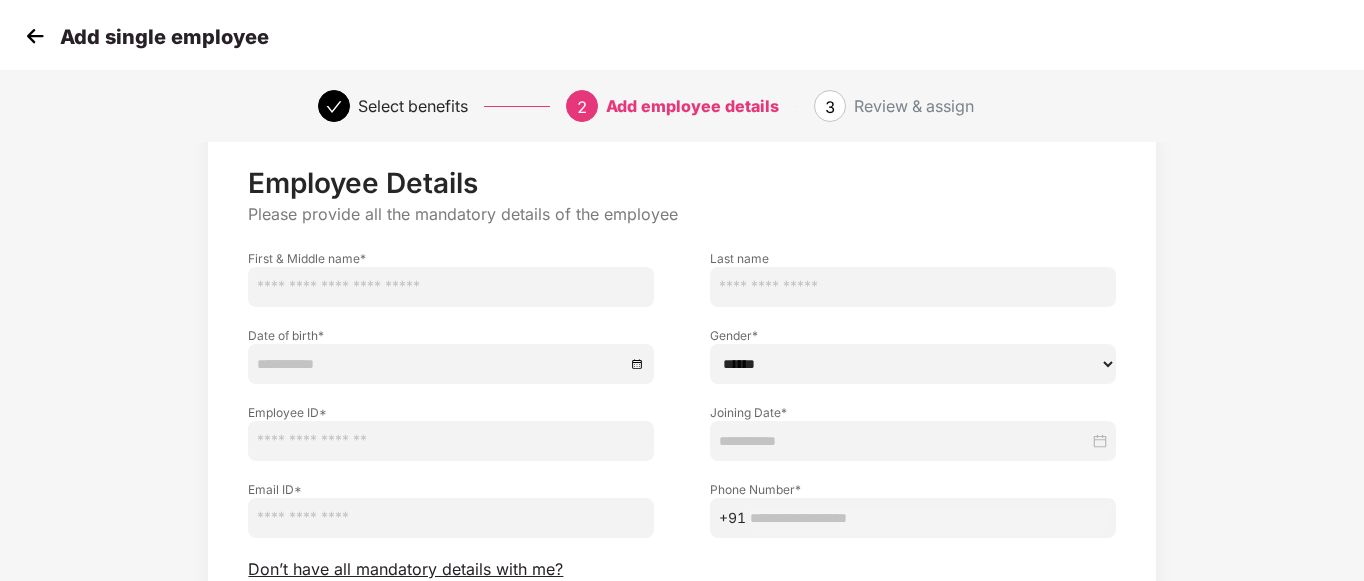 scroll, scrollTop: 0, scrollLeft: 0, axis: both 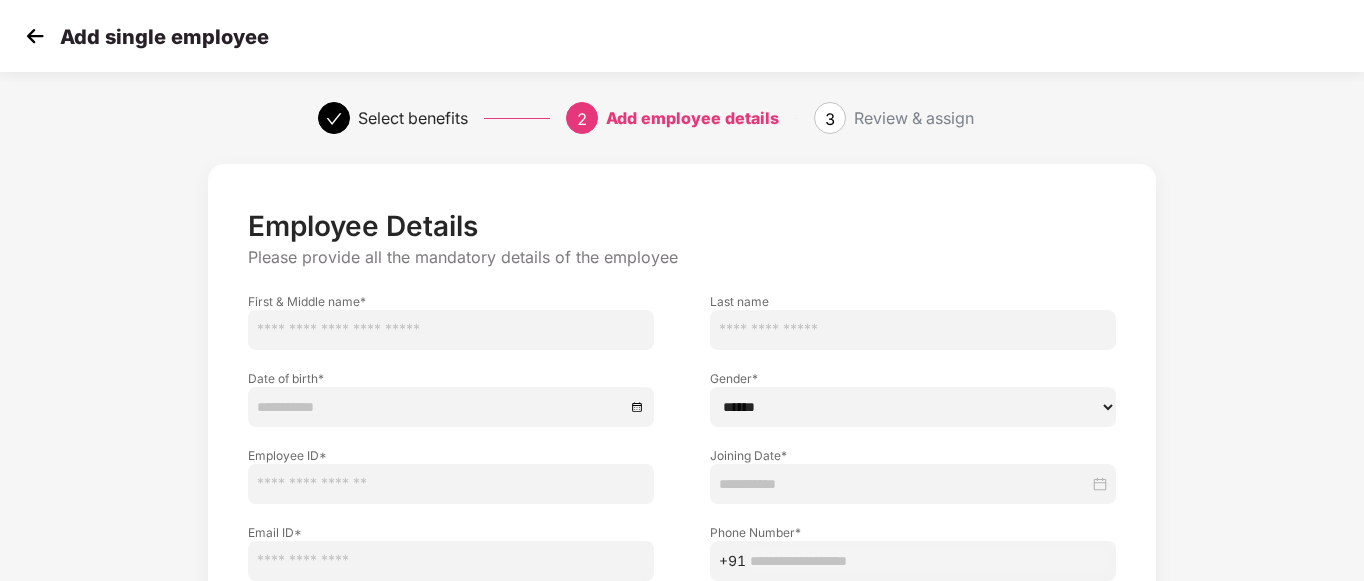 click at bounding box center [35, 36] 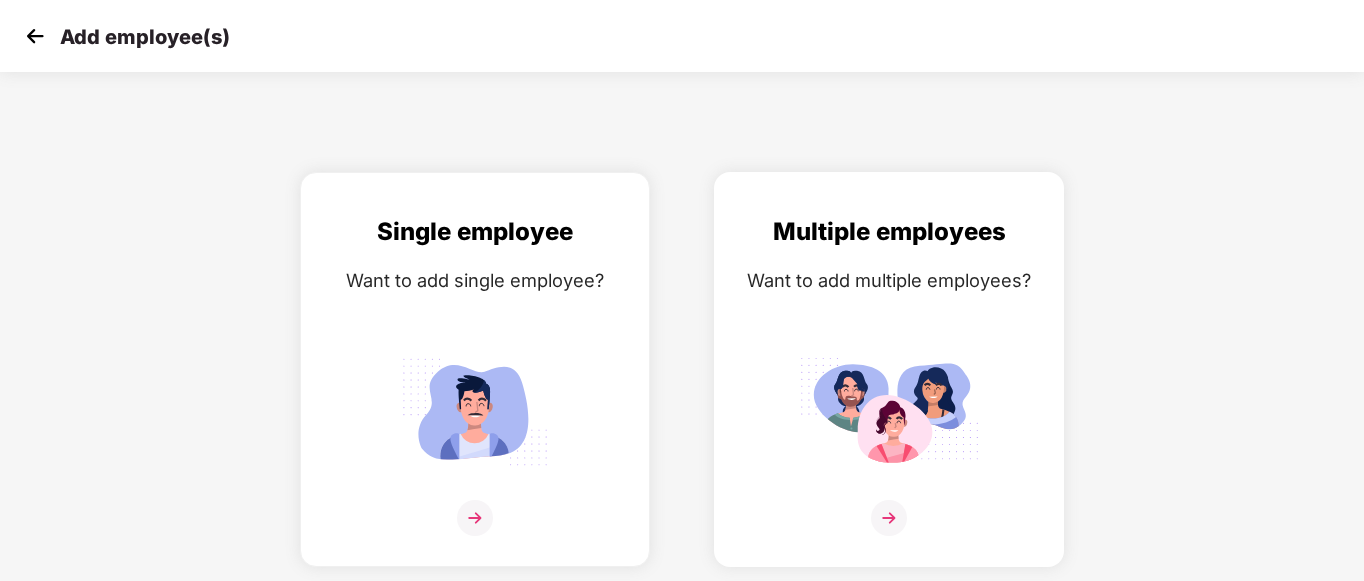click at bounding box center [889, 411] 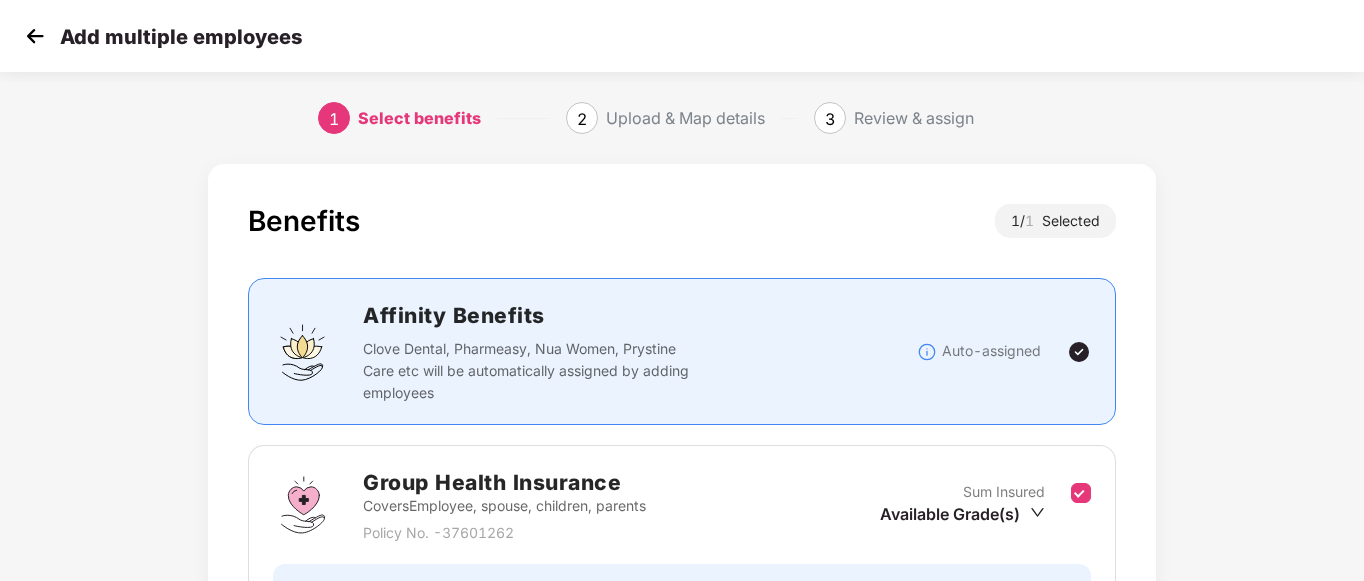 scroll, scrollTop: 223, scrollLeft: 0, axis: vertical 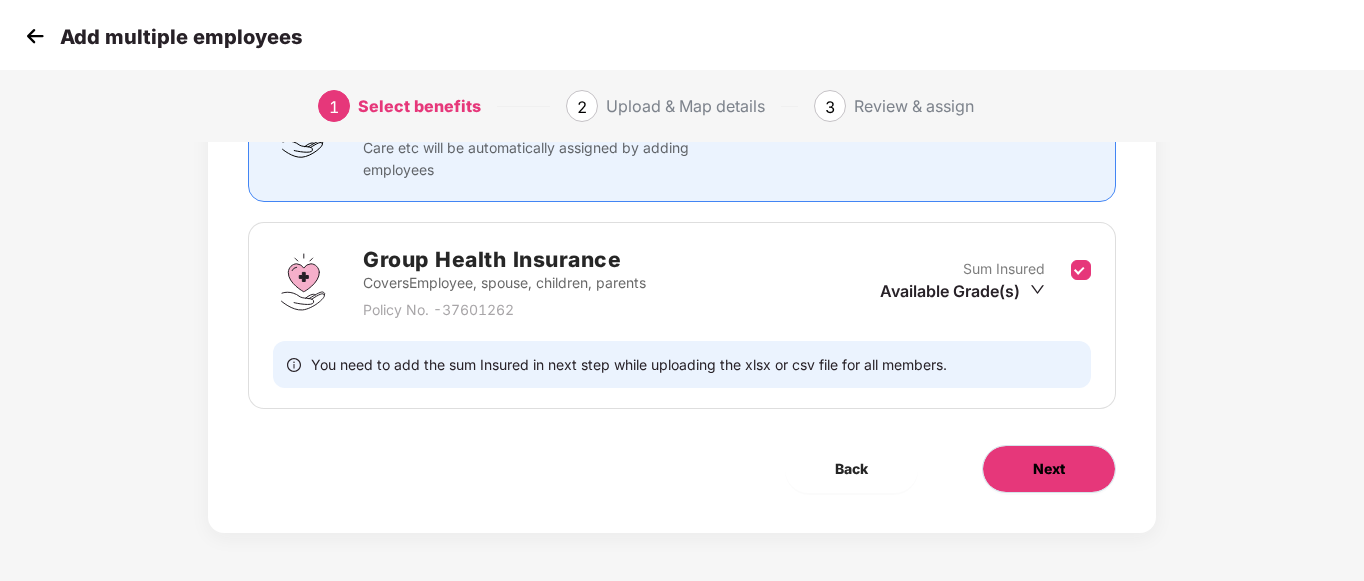 click on "Next" at bounding box center [1049, 469] 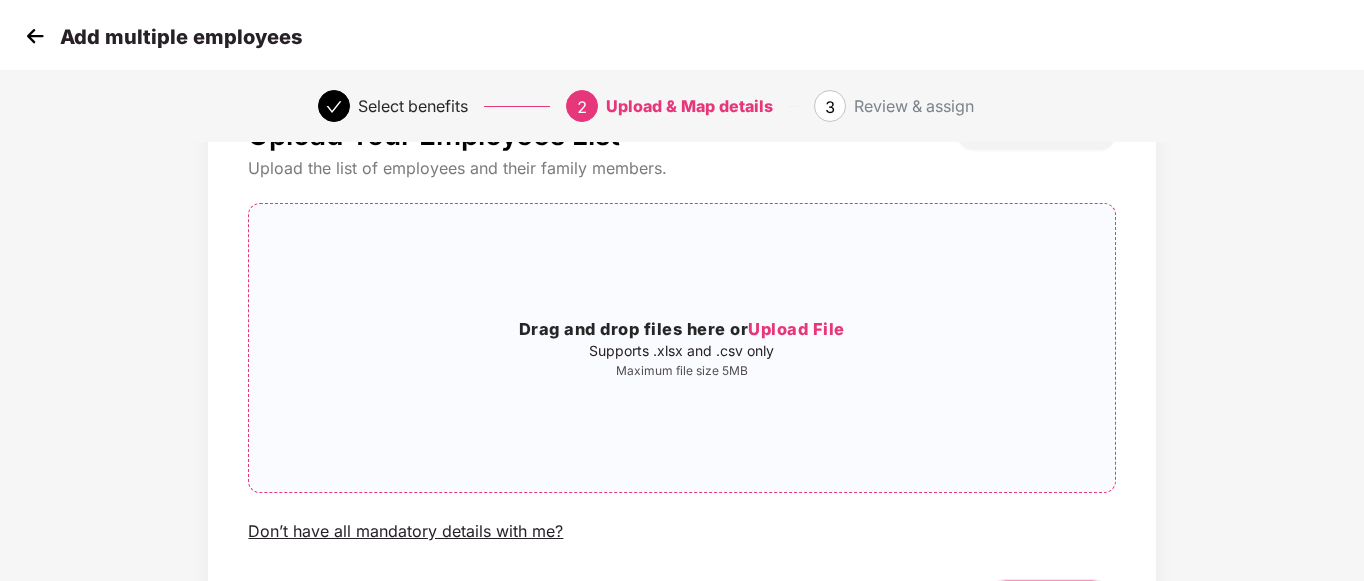 scroll, scrollTop: 0, scrollLeft: 0, axis: both 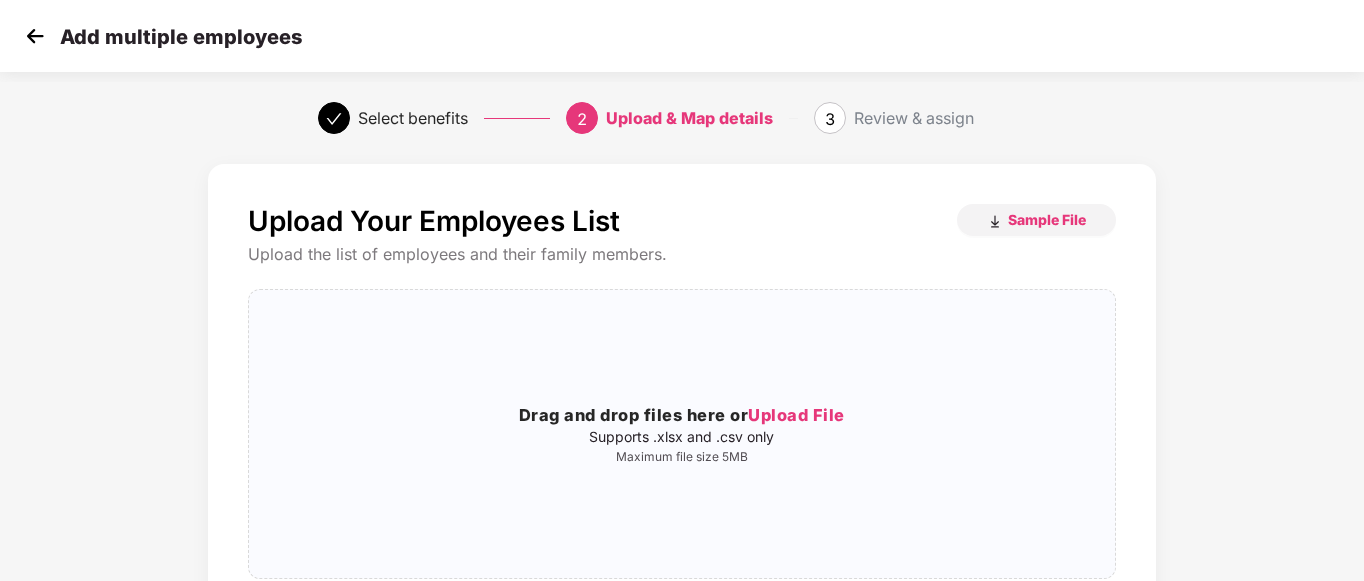 click at bounding box center (35, 36) 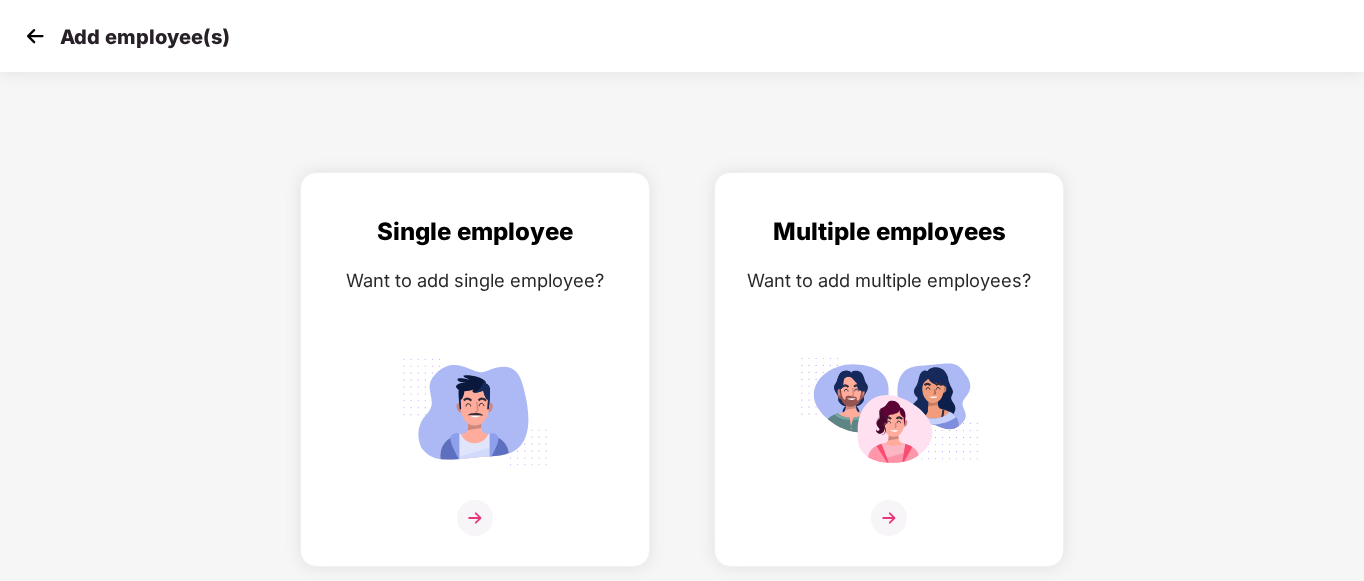 click at bounding box center (35, 36) 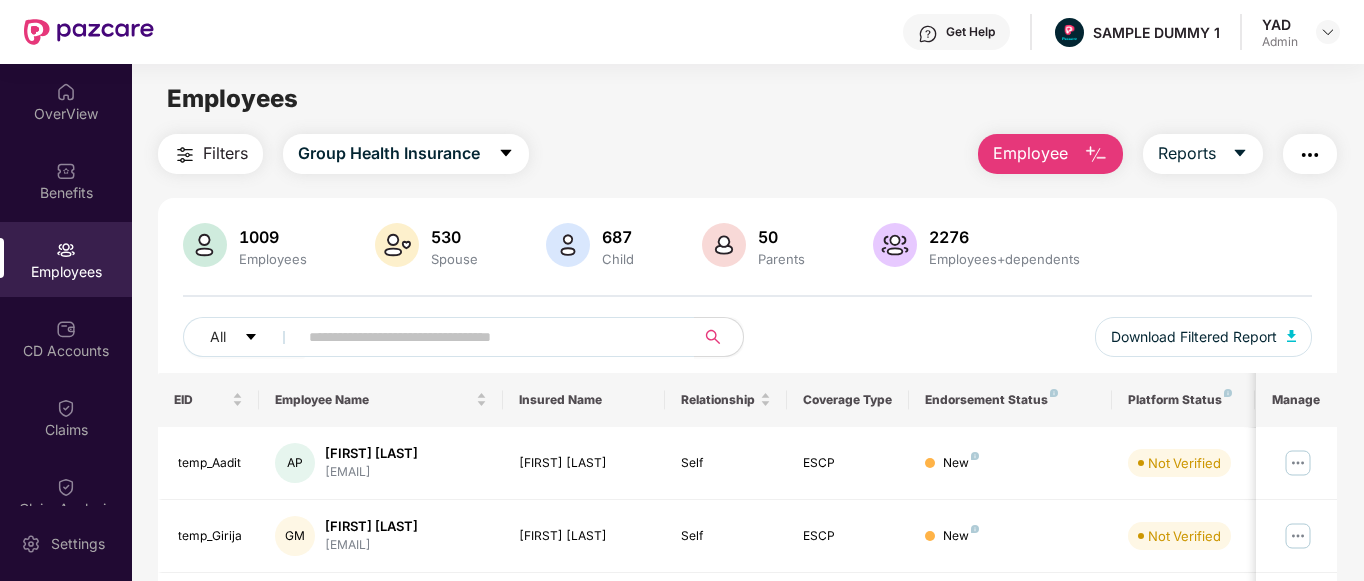 click at bounding box center (1310, 155) 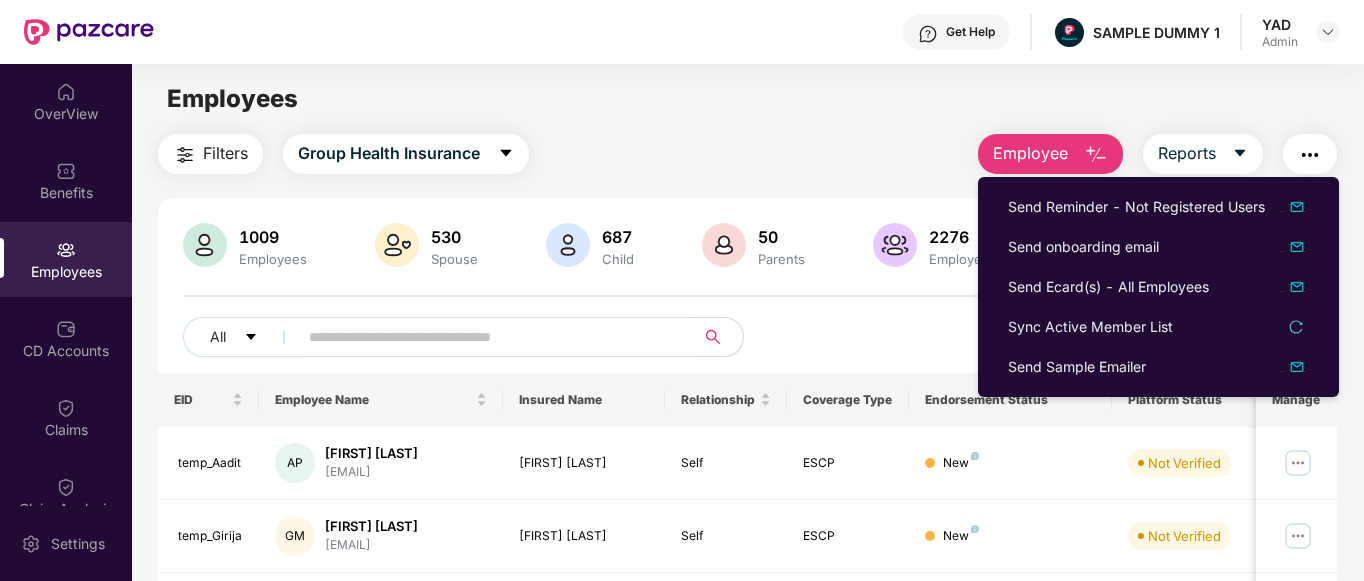click on "Employees" at bounding box center [747, 99] 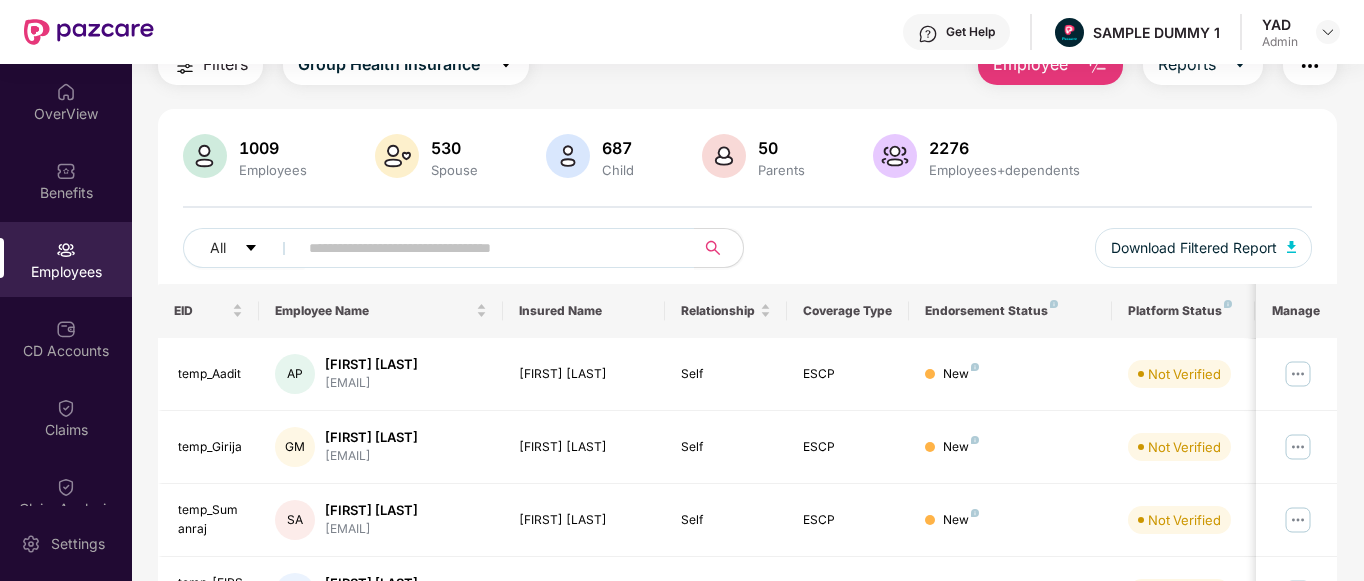 scroll, scrollTop: 89, scrollLeft: 0, axis: vertical 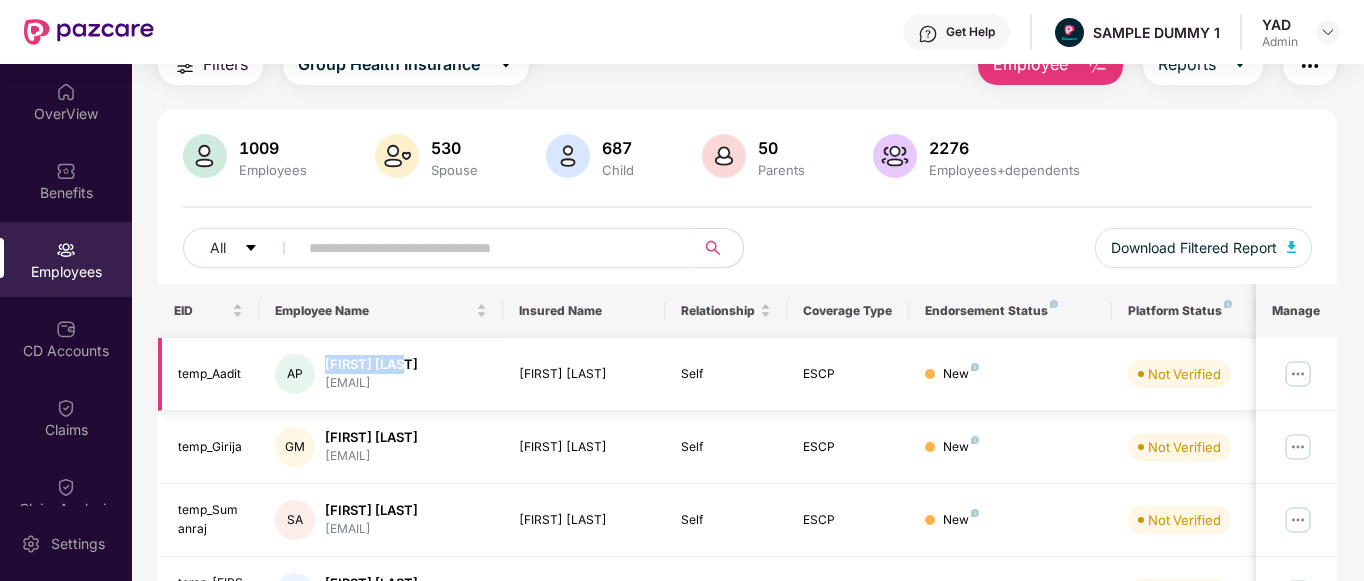 drag, startPoint x: 326, startPoint y: 366, endPoint x: 407, endPoint y: 366, distance: 81 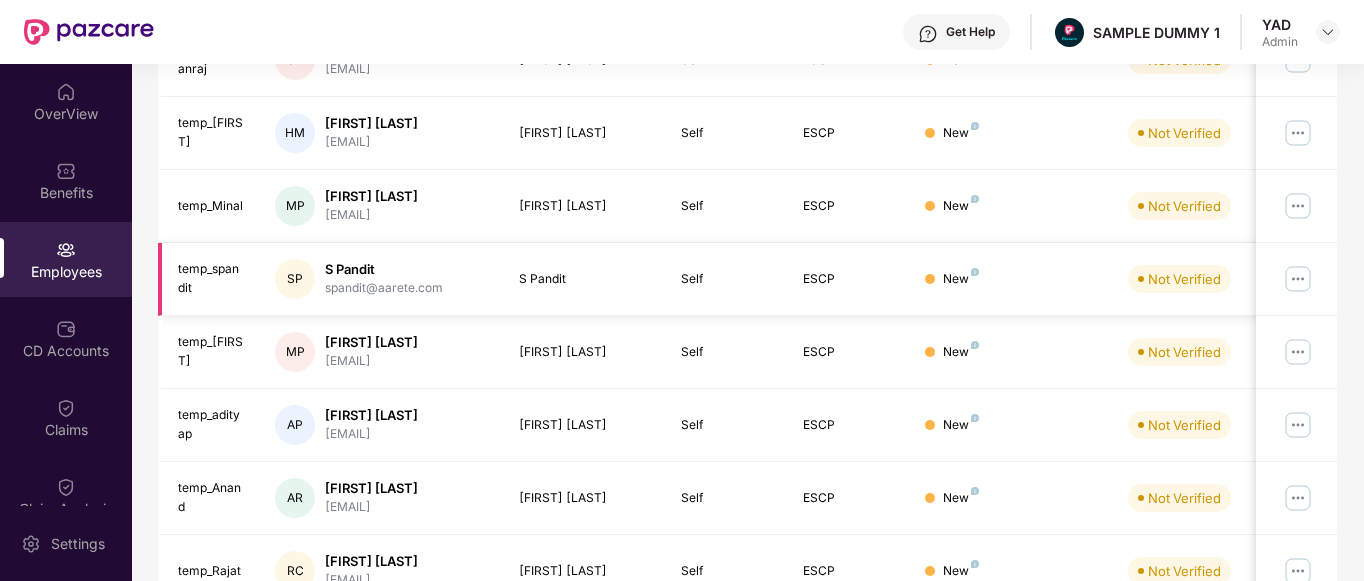 scroll, scrollTop: 0, scrollLeft: 0, axis: both 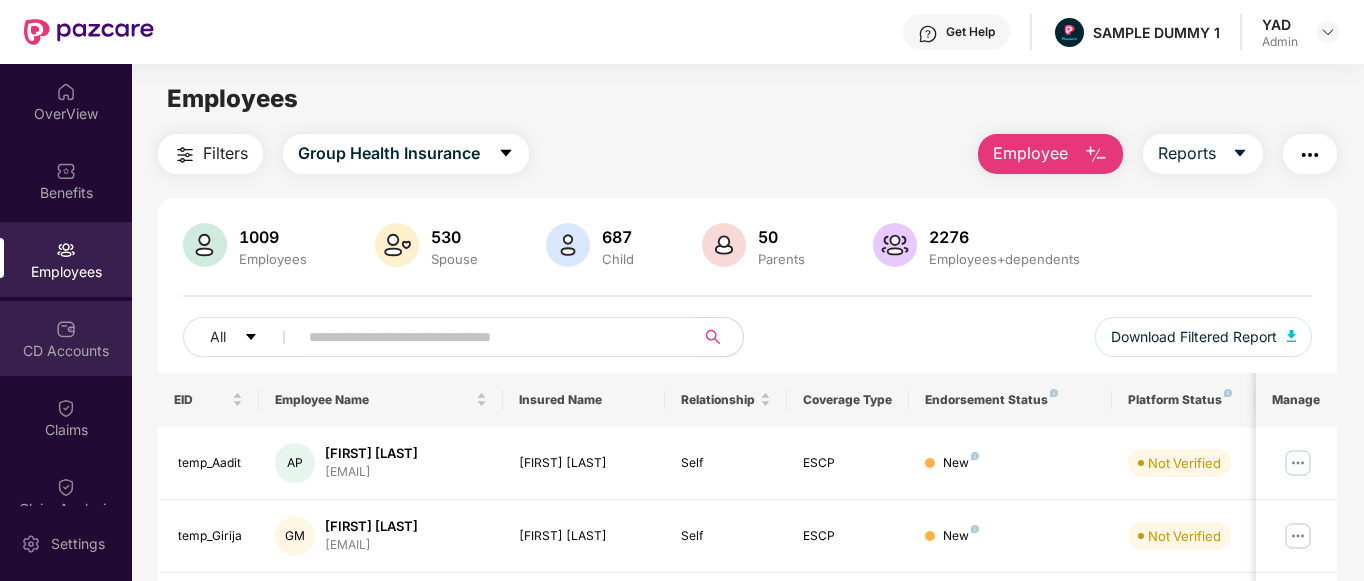 click at bounding box center [66, 329] 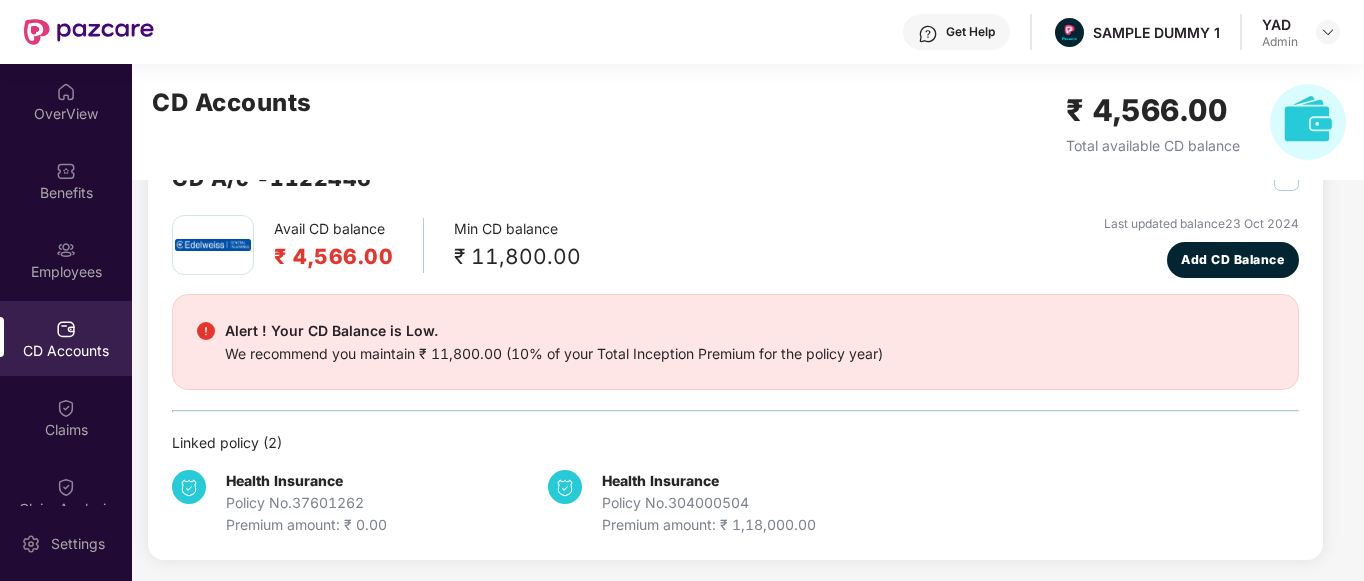 scroll, scrollTop: 18, scrollLeft: 0, axis: vertical 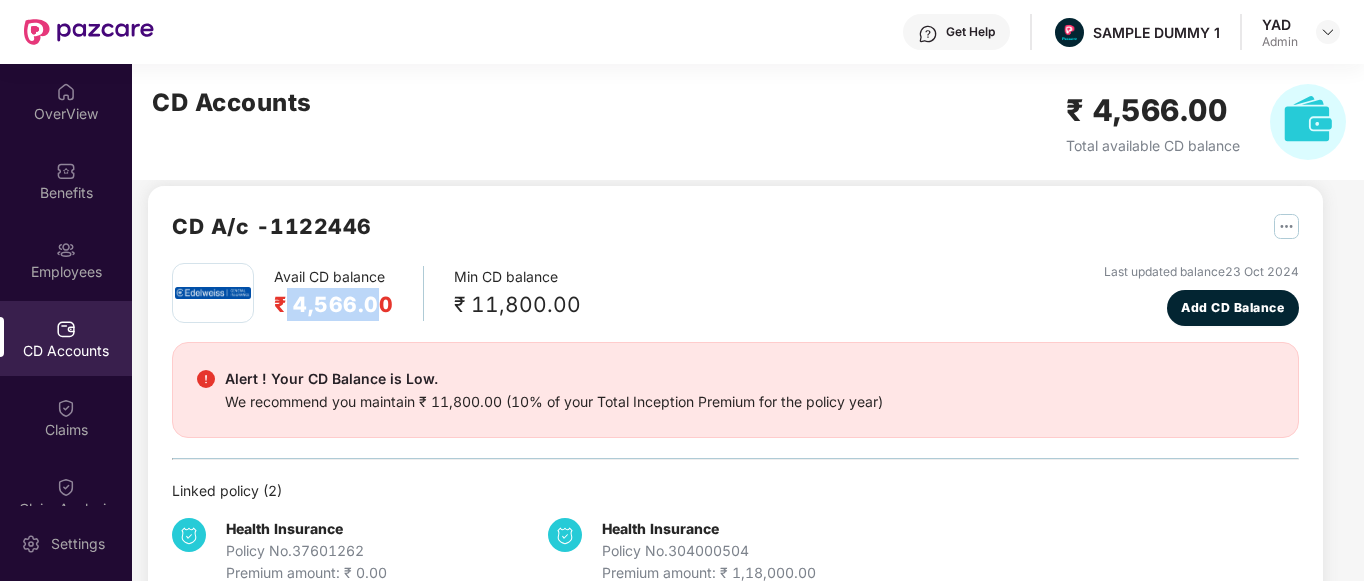 drag, startPoint x: 285, startPoint y: 295, endPoint x: 369, endPoint y: 302, distance: 84.29116 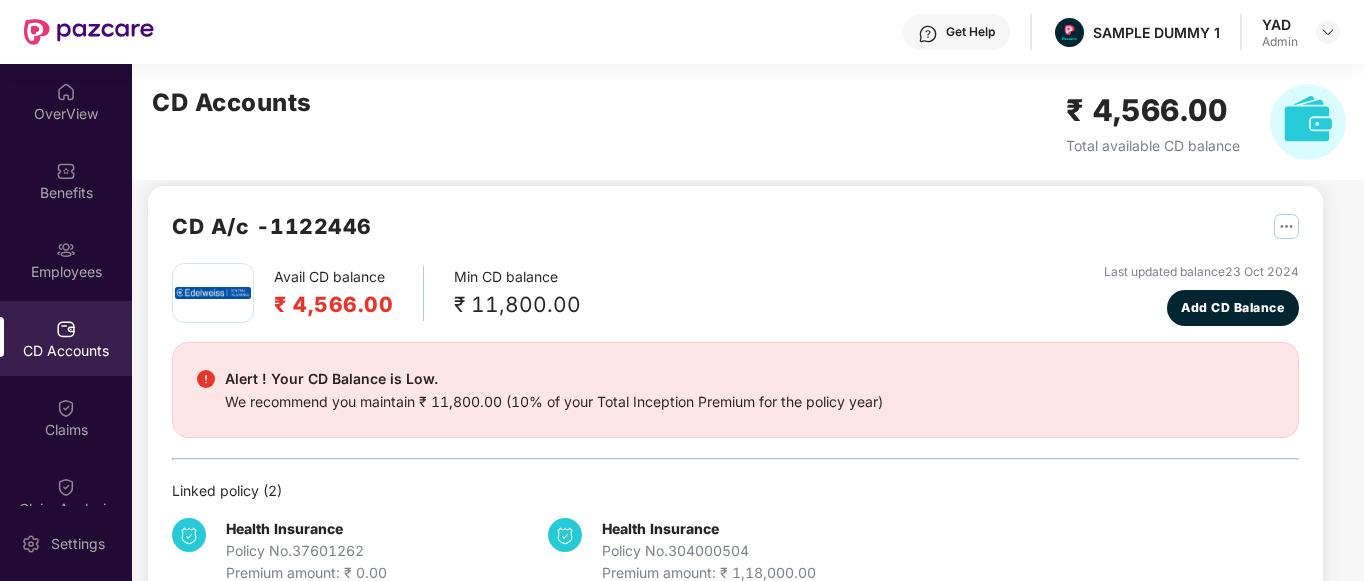 click on "Avail CD balance ₹ 4,566.00 Min CD balance ₹ 11,800.00 Last updated balance  23 Oct 2024 Add CD Balance Alert ! Your CD Balance is Low. We recommend you maintain ₹ 11,800.00 (10% of your Total Inception Premium for the policy year) Linked policy ( 2 ) Health Insurance Policy No.  37601262 Premium amount: ₹ 0.00 Health Insurance Policy No.  304000504 Premium amount: ₹ 1,18,000.00" at bounding box center (735, 423) 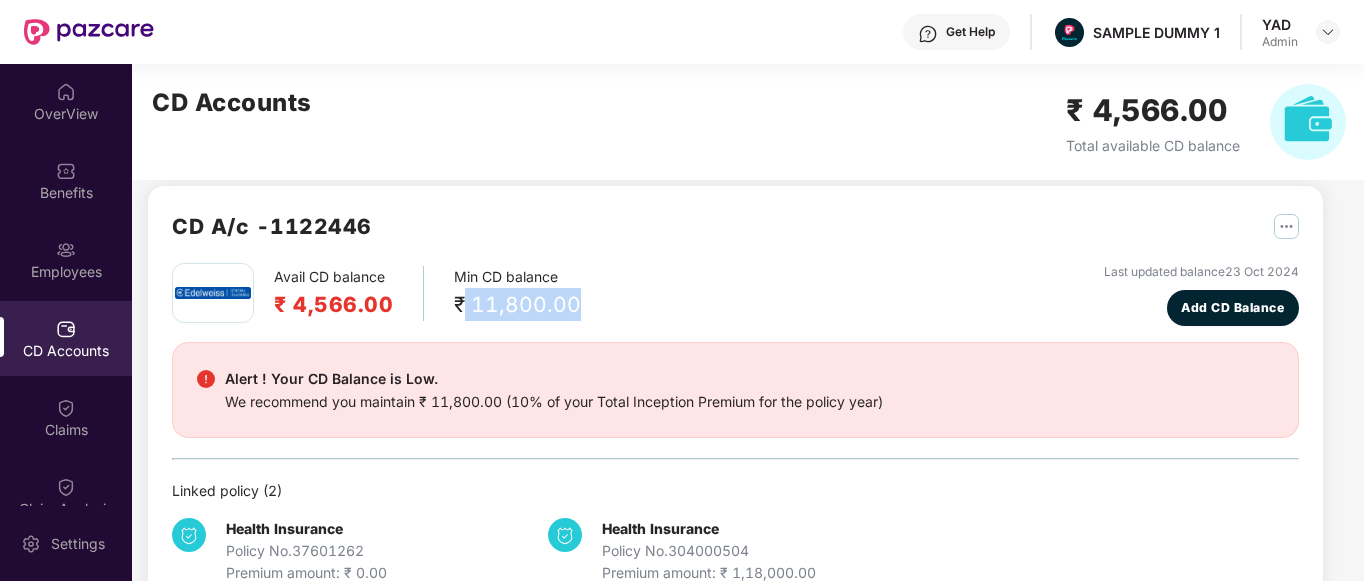 drag, startPoint x: 459, startPoint y: 310, endPoint x: 604, endPoint y: 315, distance: 145.08618 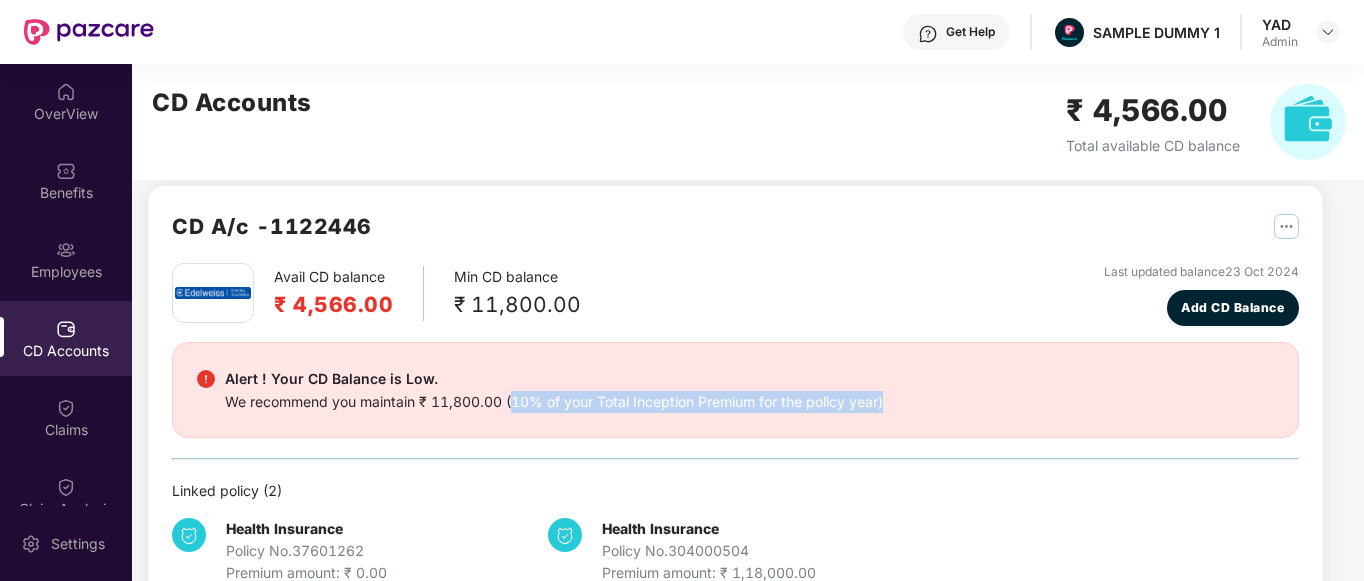 drag, startPoint x: 510, startPoint y: 403, endPoint x: 913, endPoint y: 416, distance: 403.20963 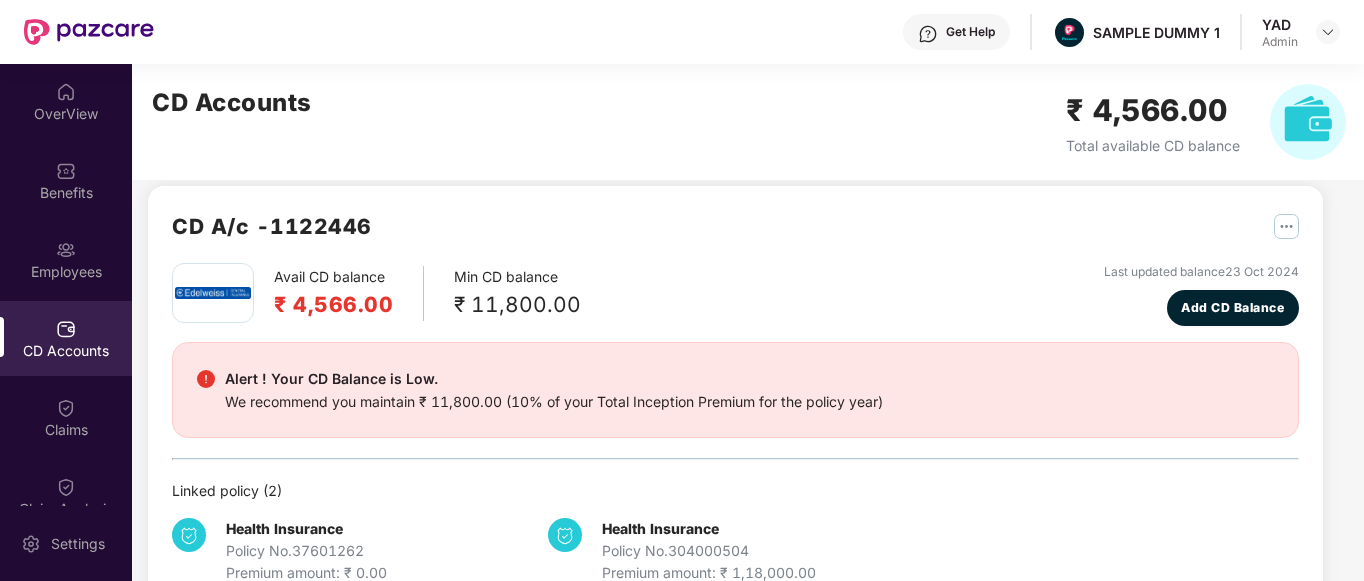 click on "Avail CD balance ₹ 4,566.00 Min CD balance ₹ 11,800.00 Last updated balance  23 Oct 2024 Add CD Balance Alert ! Your CD Balance is Low. We recommend you maintain ₹ 11,800.00 (10% of your Total Inception Premium for the policy year) Linked policy ( 2 ) Health Insurance Policy No.  37601262 Premium amount: ₹ 0.00 Health Insurance Policy No.  304000504 Premium amount: ₹ 1,18,000.00" at bounding box center (735, 423) 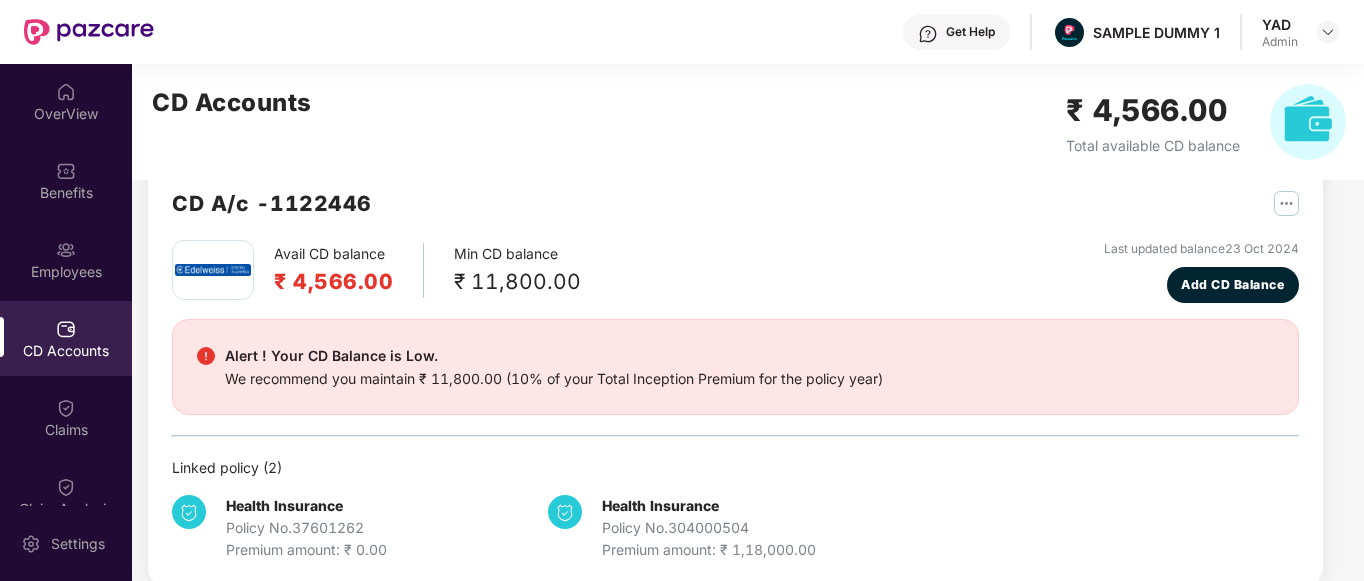 scroll, scrollTop: 0, scrollLeft: 0, axis: both 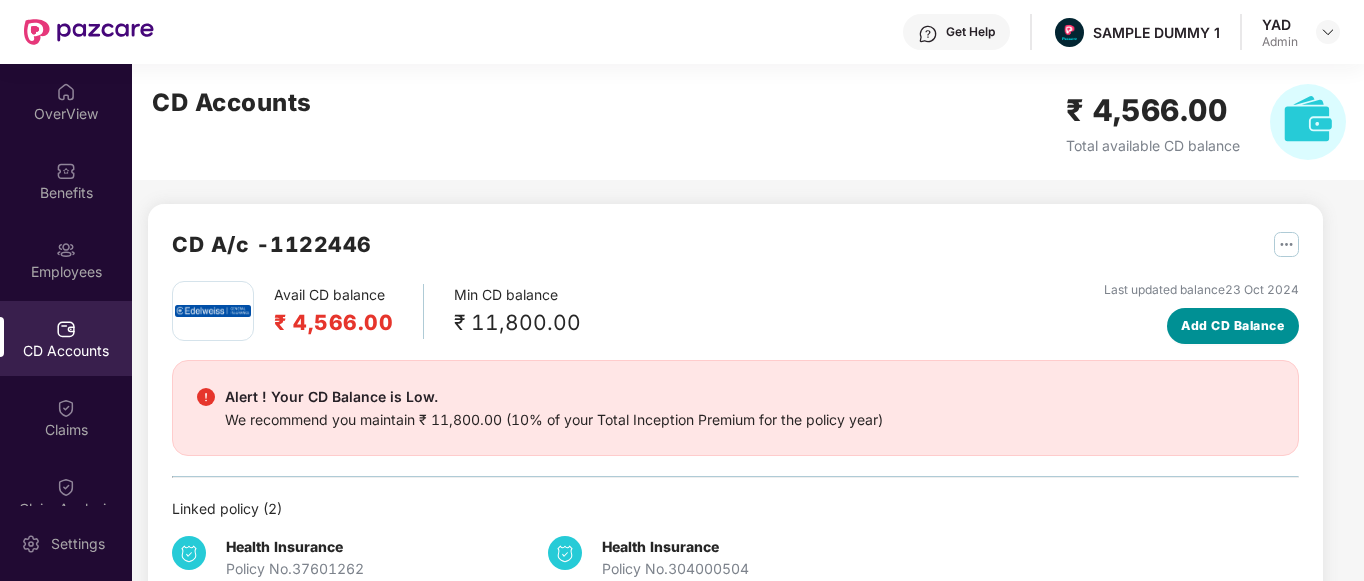 click on "Add CD Balance" at bounding box center (1232, 325) 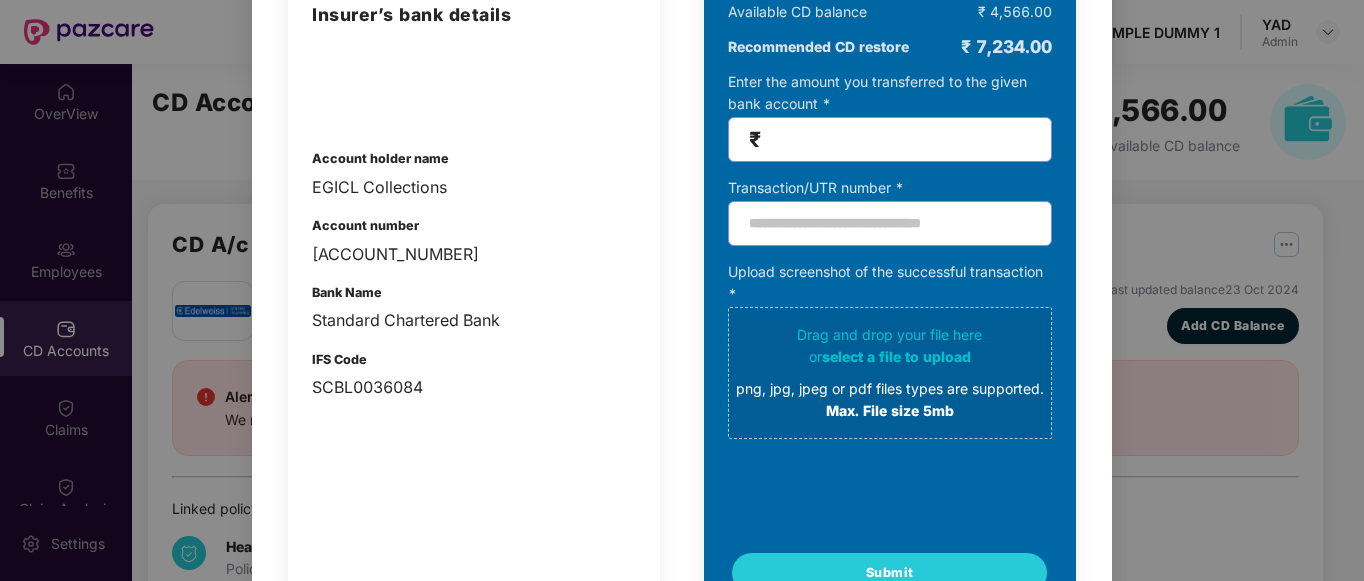 scroll, scrollTop: 205, scrollLeft: 0, axis: vertical 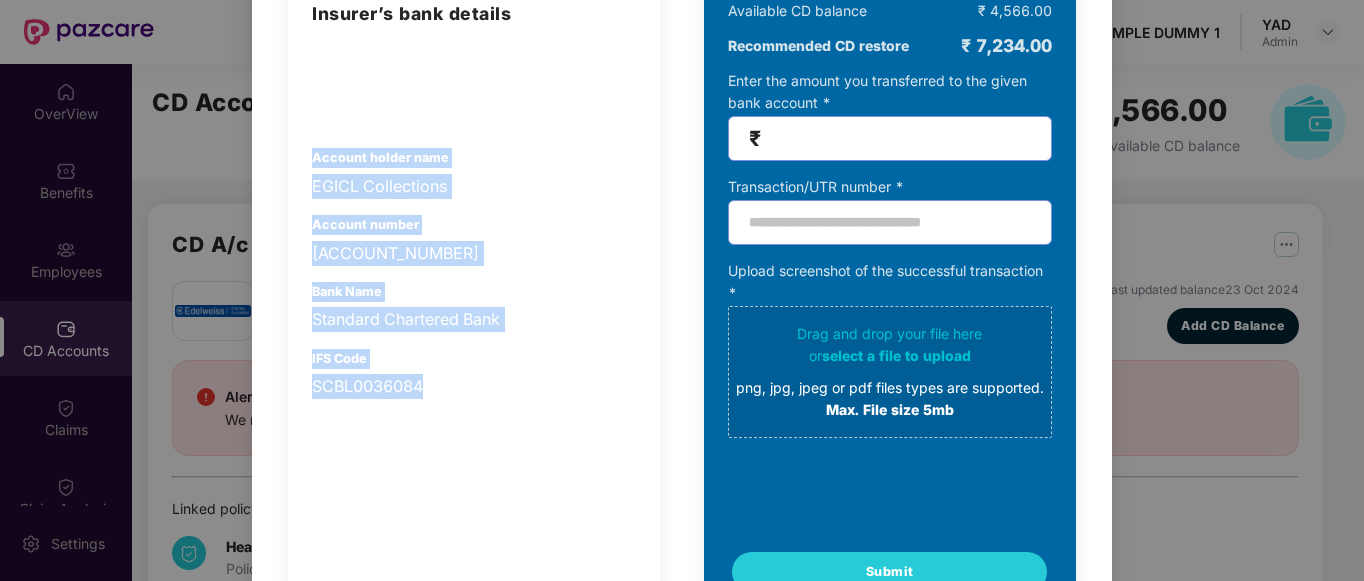 drag, startPoint x: 312, startPoint y: 154, endPoint x: 458, endPoint y: 387, distance: 274.96362 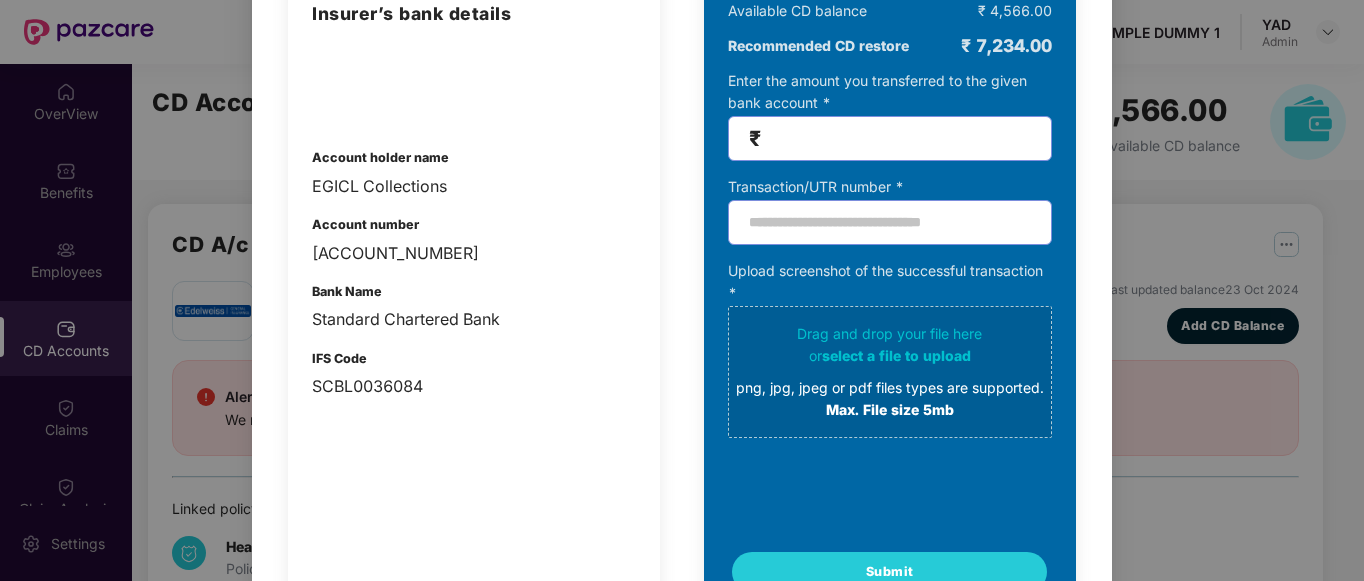 scroll, scrollTop: 0, scrollLeft: 0, axis: both 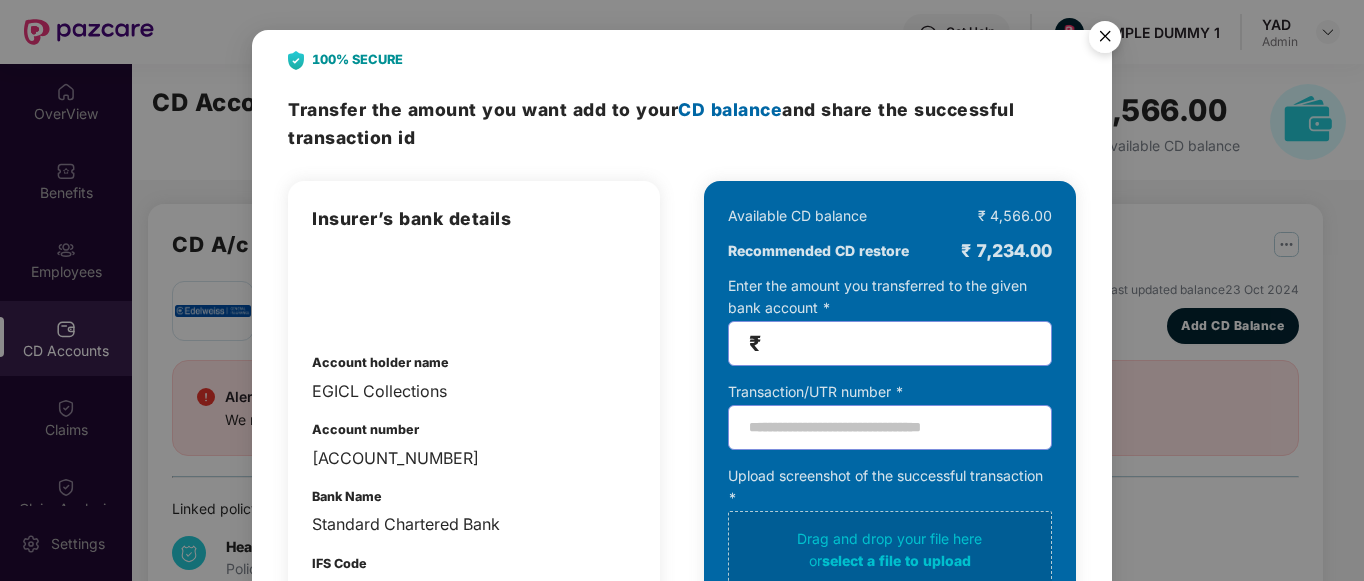 click at bounding box center (1105, 40) 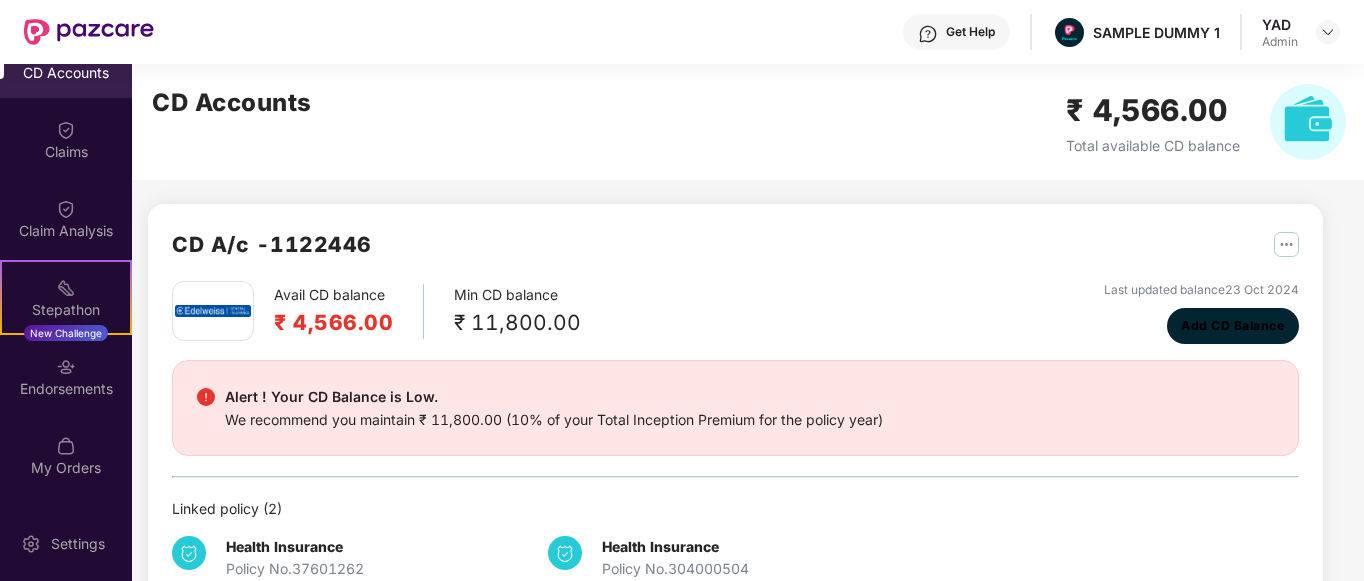 scroll, scrollTop: 335, scrollLeft: 0, axis: vertical 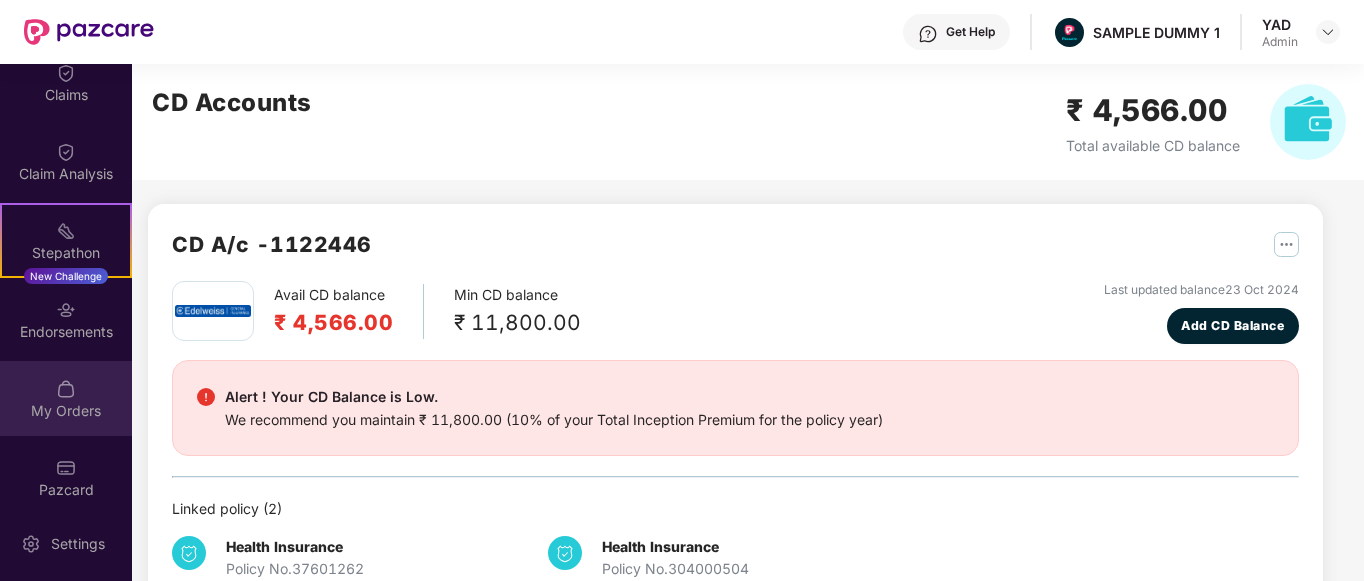 click on "My Orders" at bounding box center [66, 398] 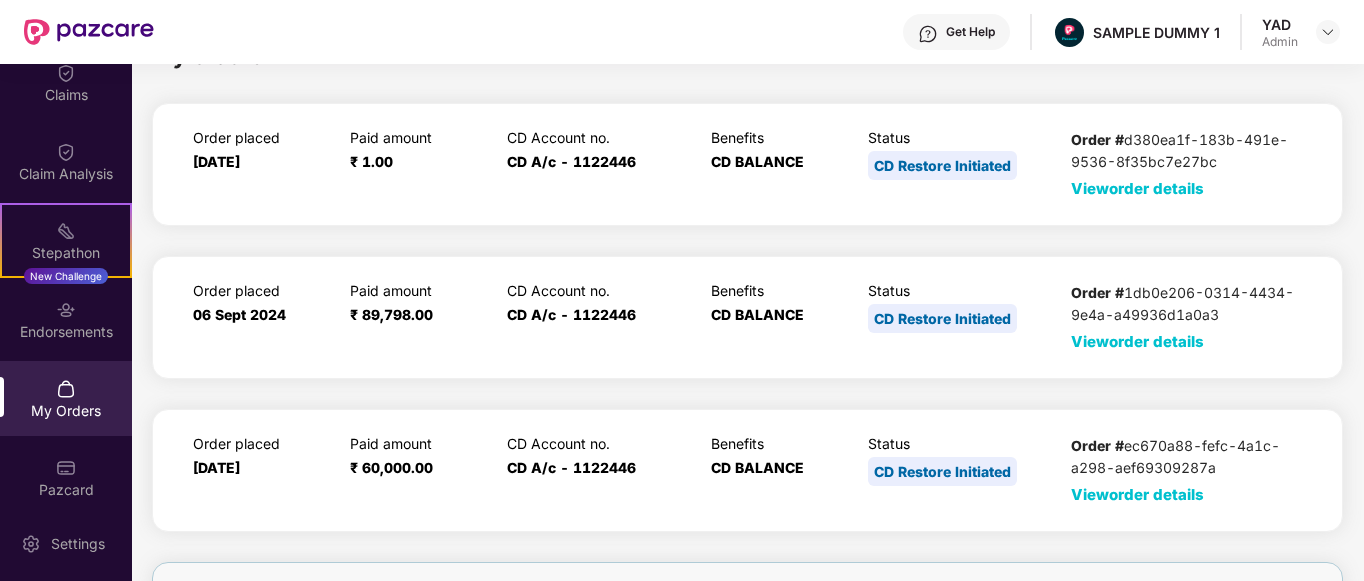scroll, scrollTop: 38, scrollLeft: 0, axis: vertical 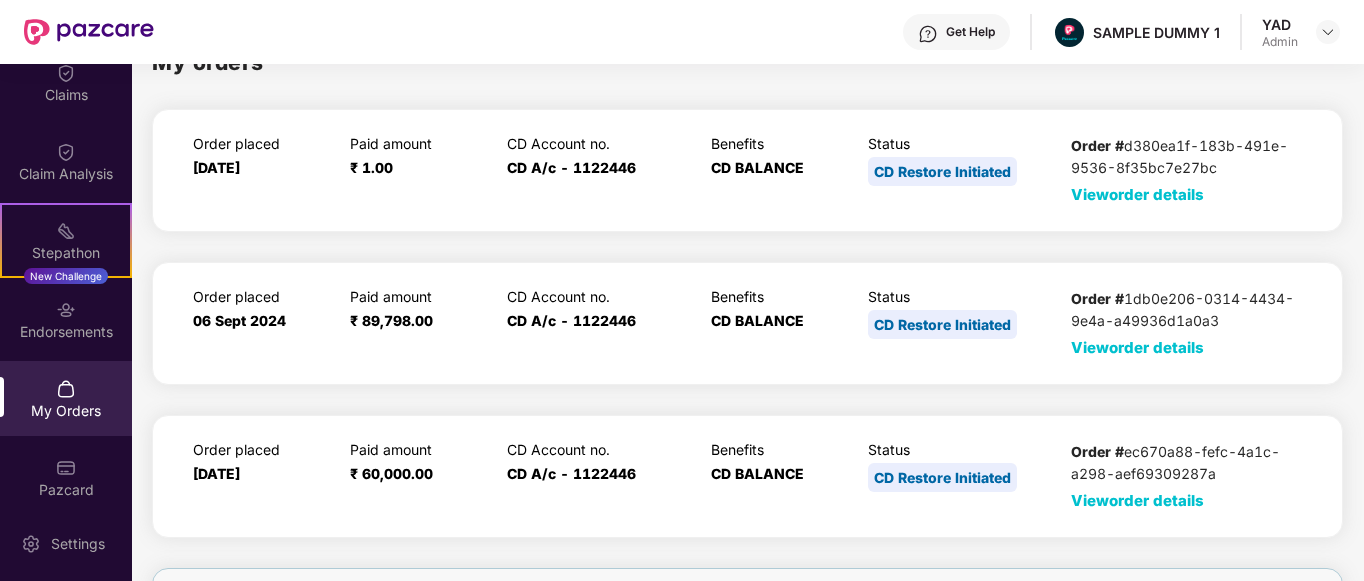 click on "View  order details" at bounding box center [1137, 347] 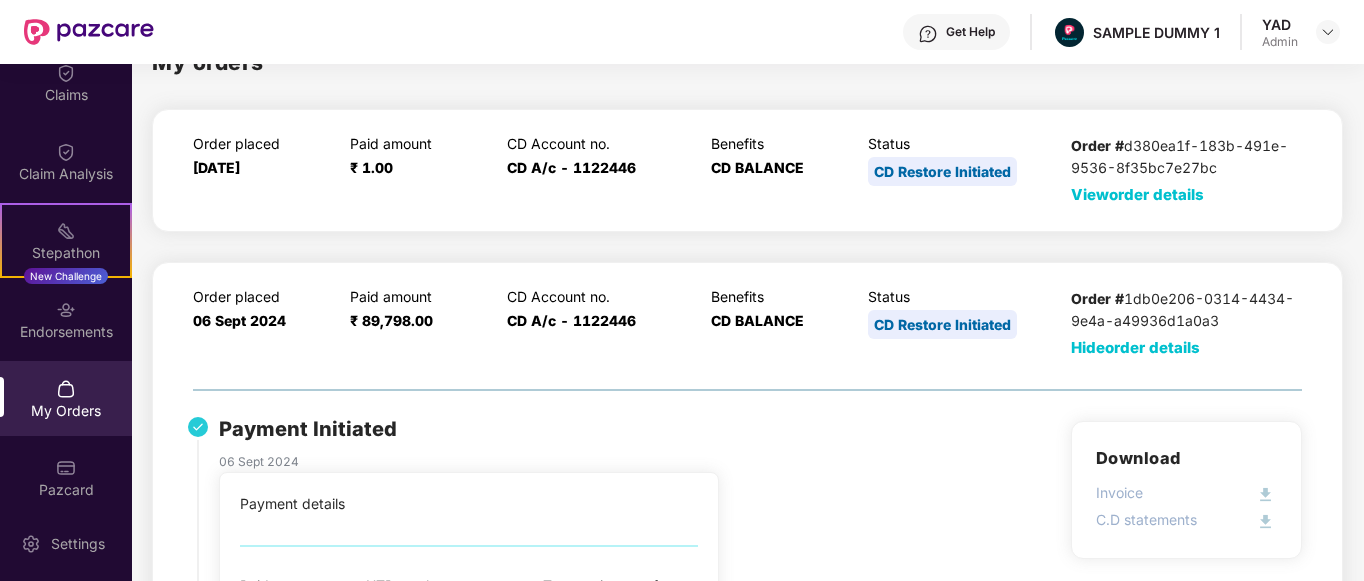 scroll, scrollTop: 302, scrollLeft: 0, axis: vertical 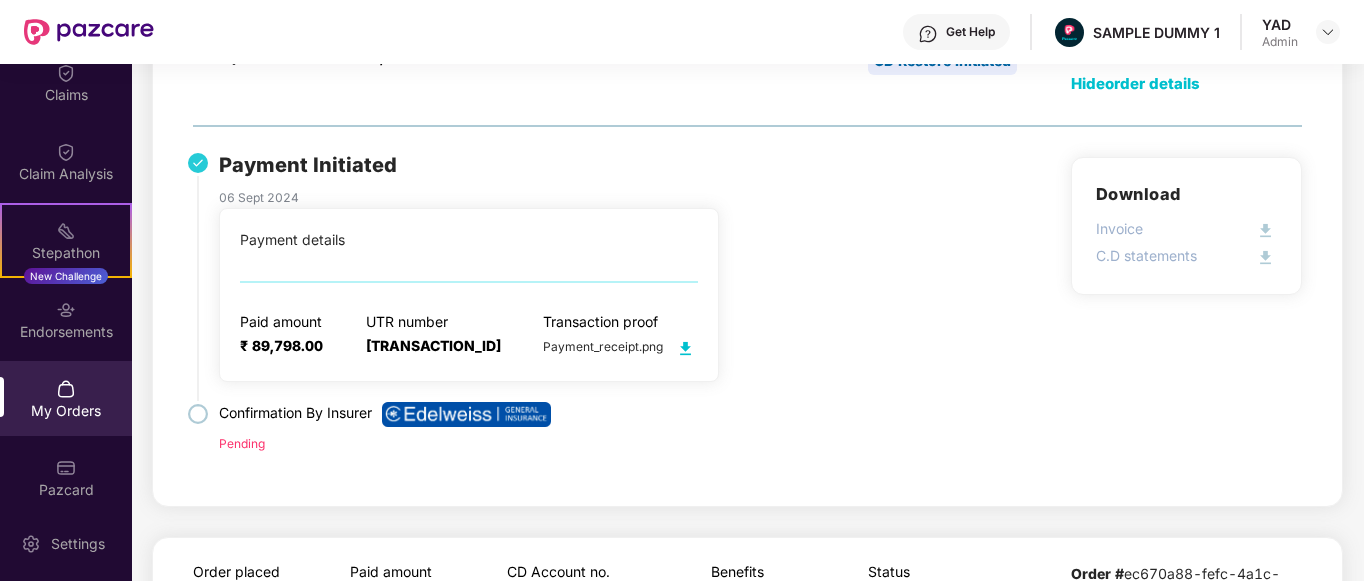 click on "UTR number" at bounding box center (433, 321) 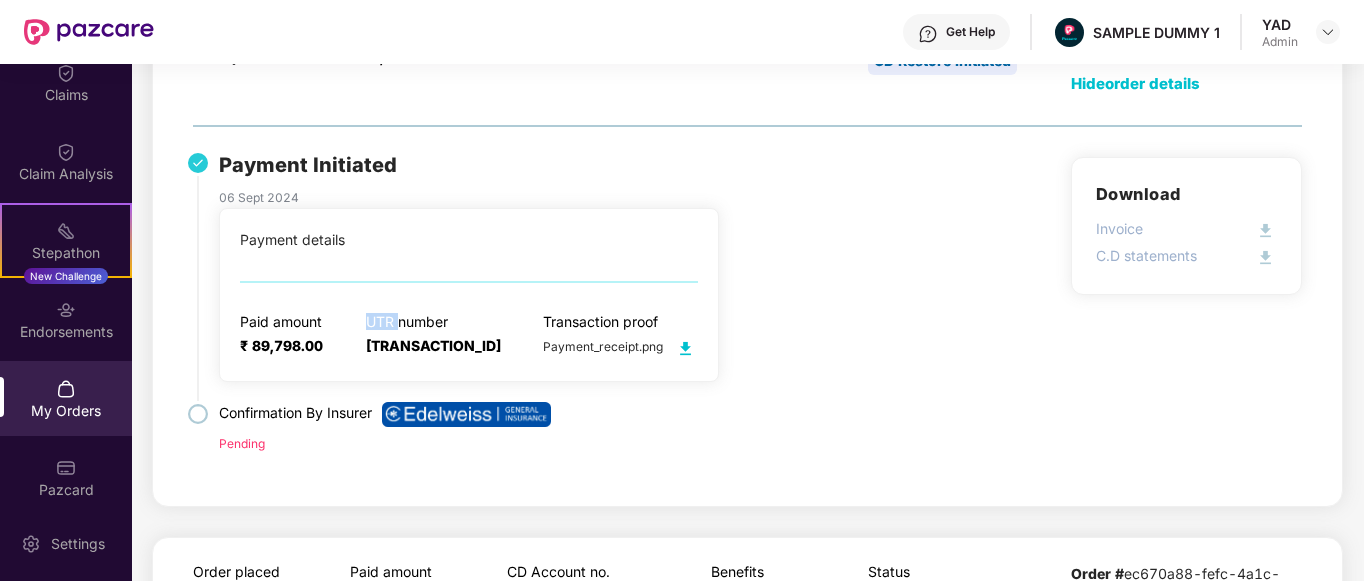 click on "UTR number" at bounding box center [433, 321] 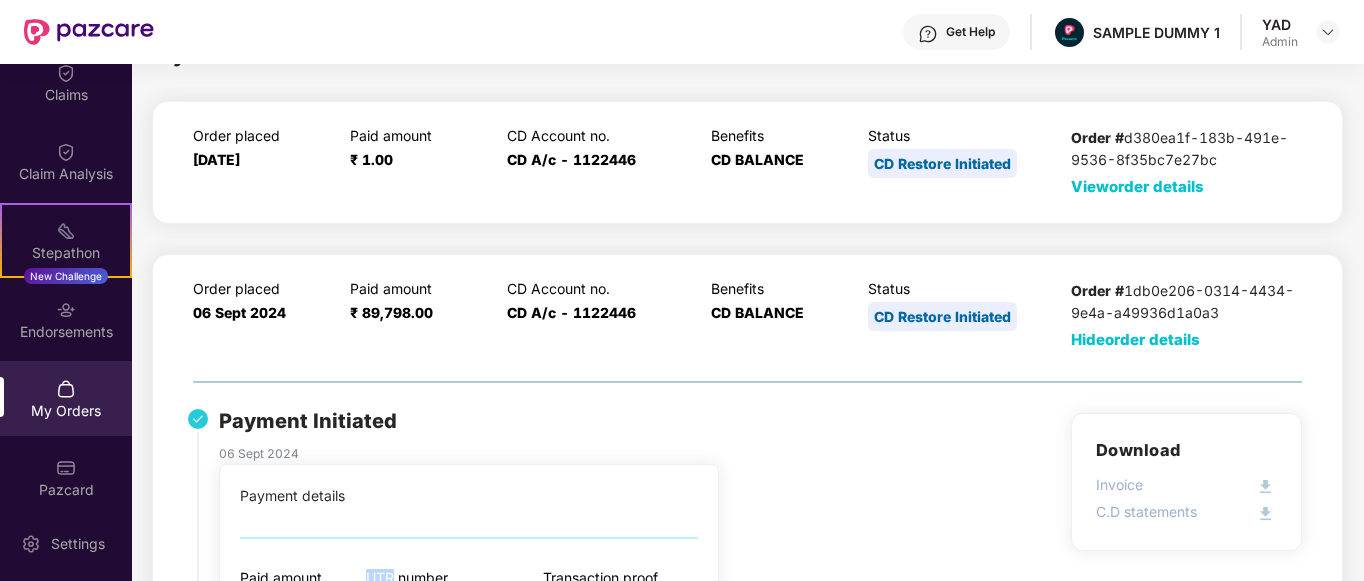 scroll, scrollTop: 0, scrollLeft: 0, axis: both 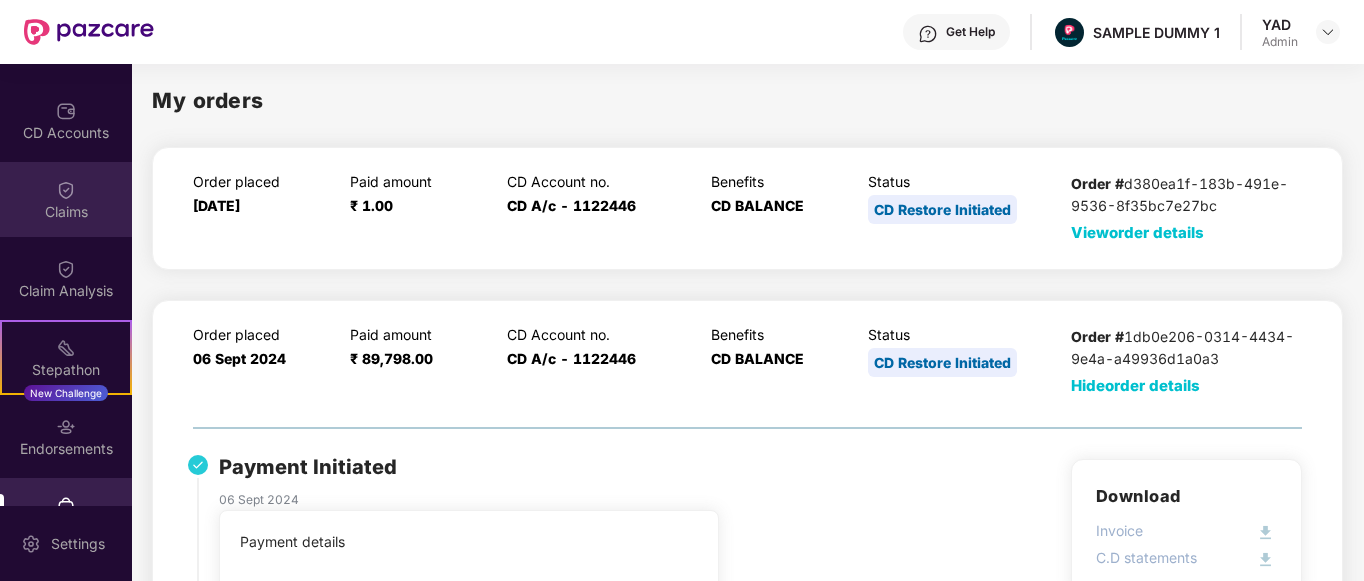click on "Claims" at bounding box center [66, 199] 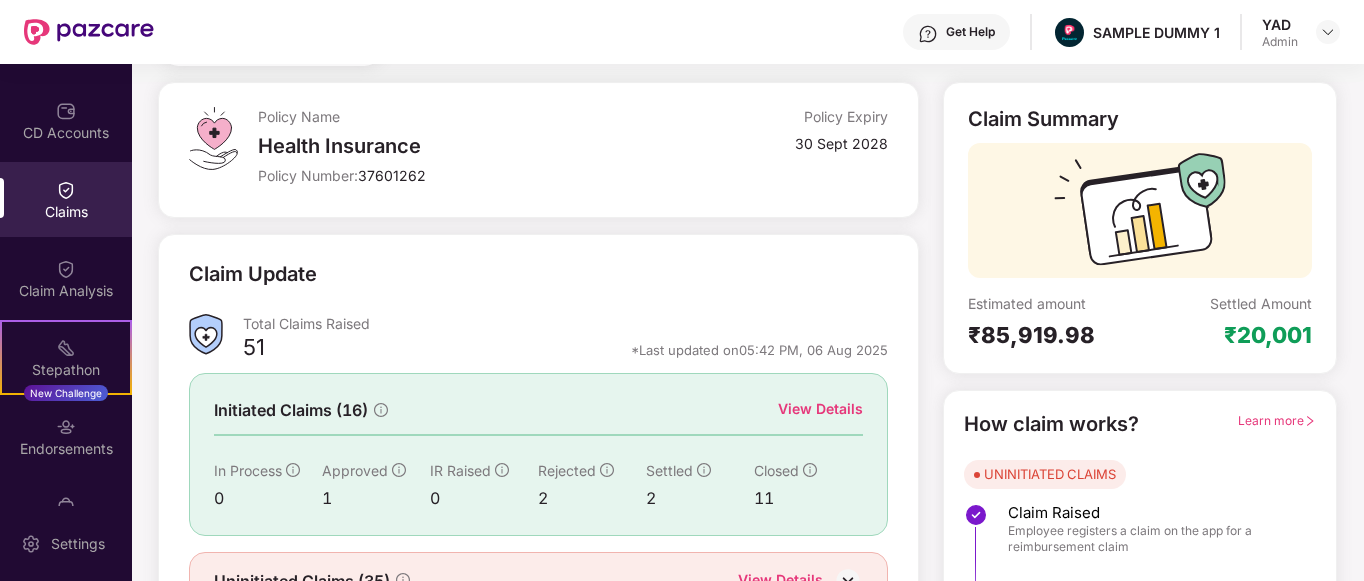 scroll, scrollTop: 94, scrollLeft: 0, axis: vertical 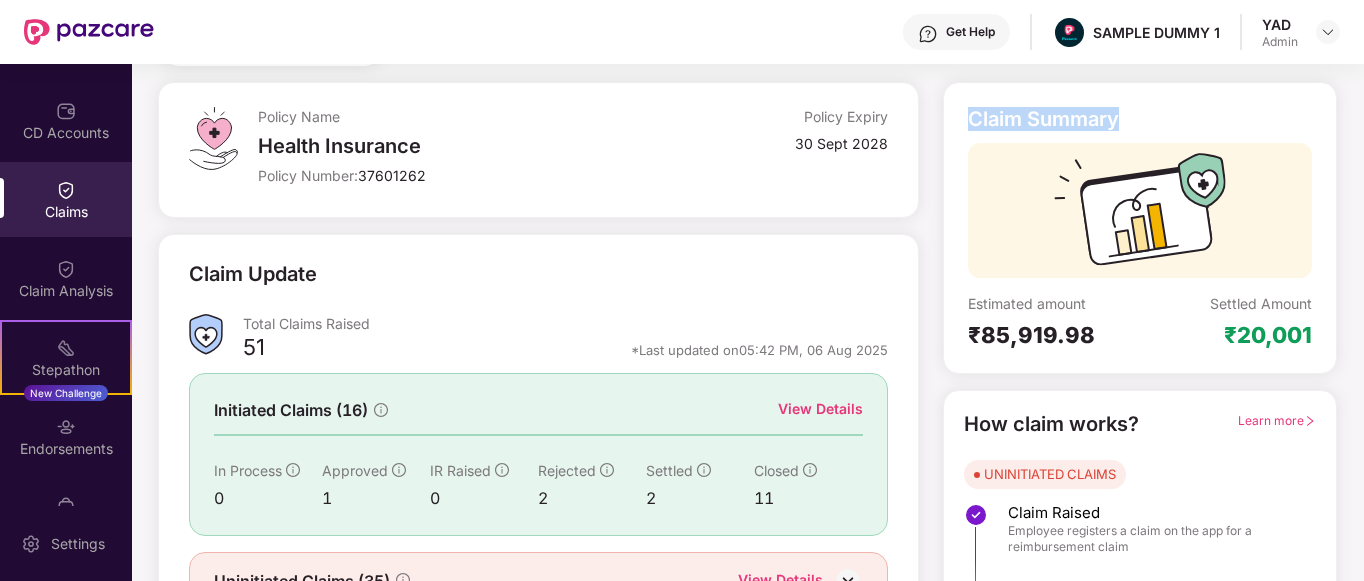 drag, startPoint x: 958, startPoint y: 113, endPoint x: 1119, endPoint y: 119, distance: 161.11176 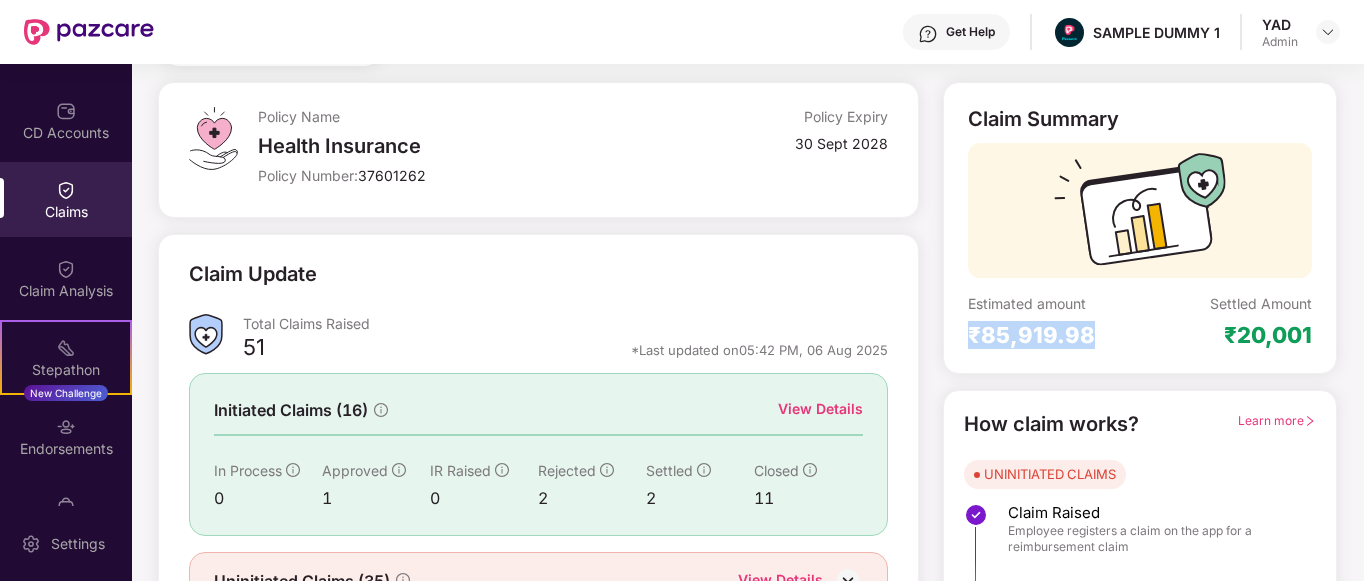 drag, startPoint x: 945, startPoint y: 319, endPoint x: 1090, endPoint y: 338, distance: 146.23953 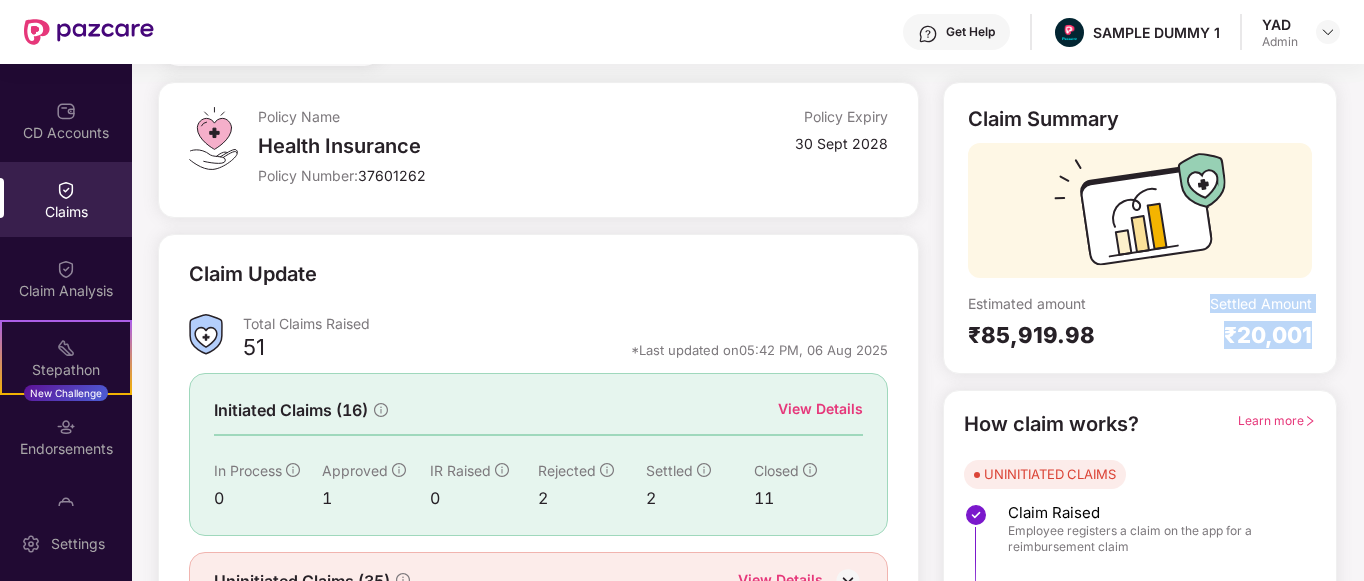 drag, startPoint x: 1187, startPoint y: 327, endPoint x: 1365, endPoint y: 329, distance: 178.01123 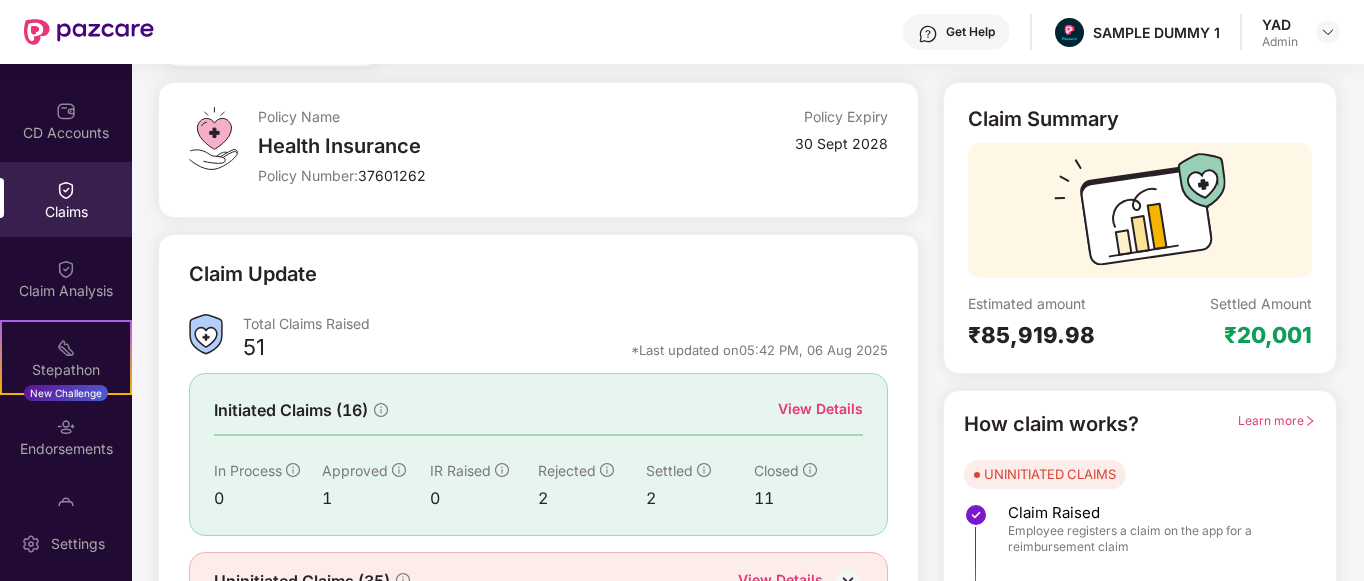 click on "Claim Summary Estimated amount ₹85,919.98 Settled Amount ₹20,001" at bounding box center [1140, 228] 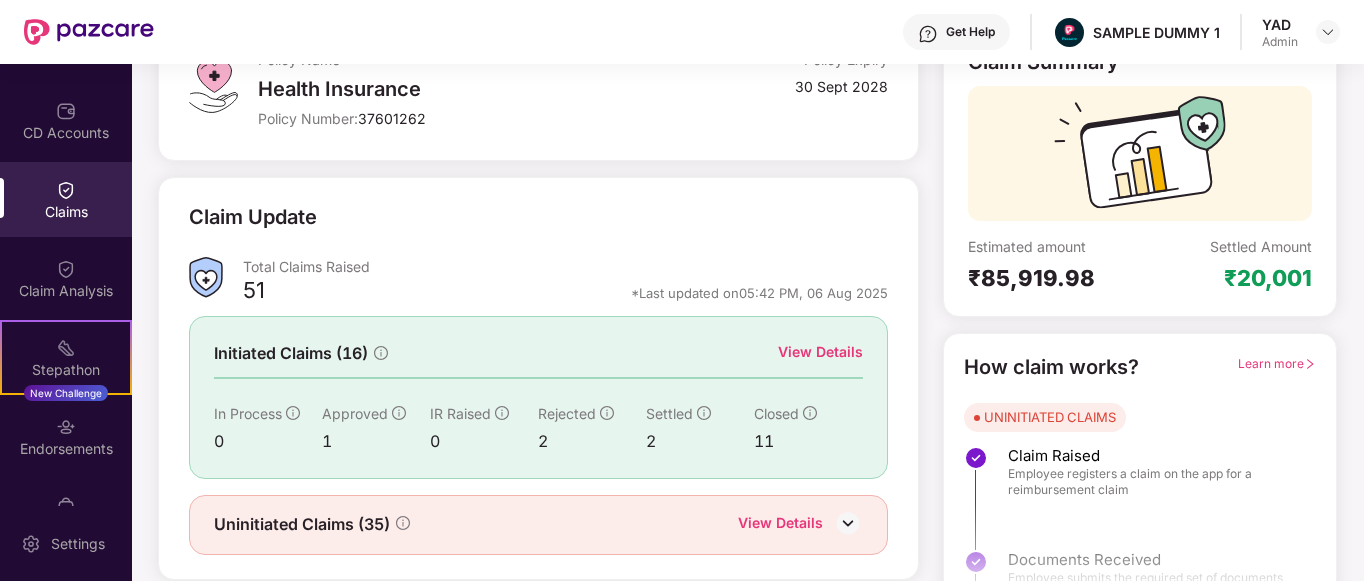 click on "View Details" at bounding box center [820, 352] 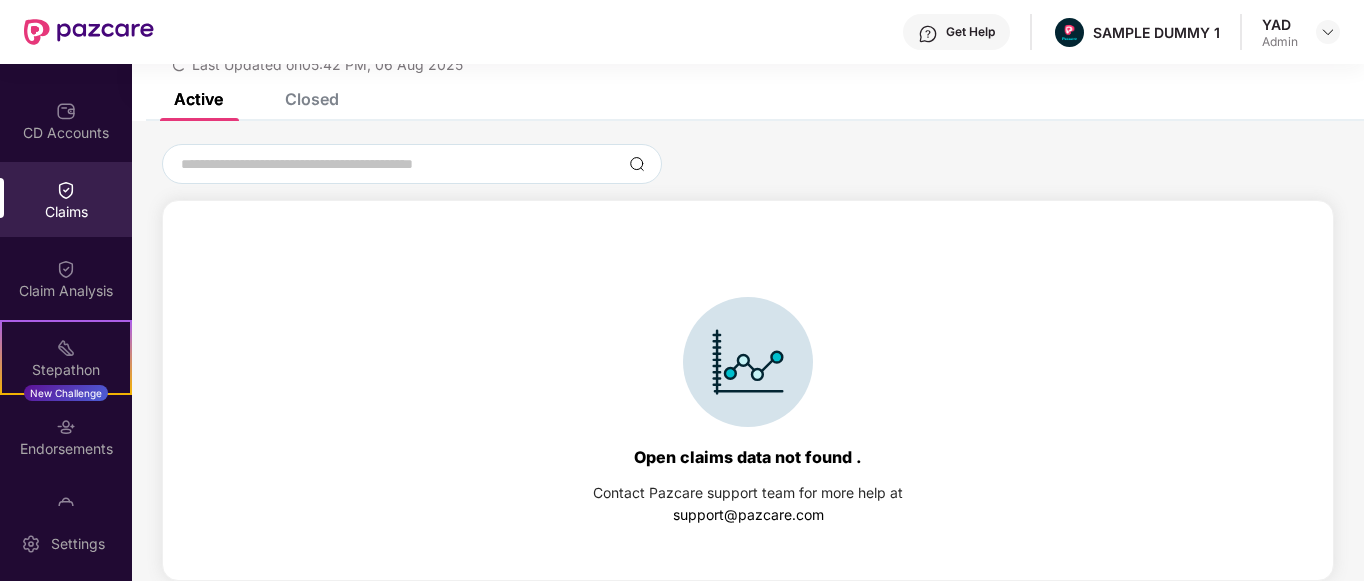 scroll, scrollTop: 86, scrollLeft: 0, axis: vertical 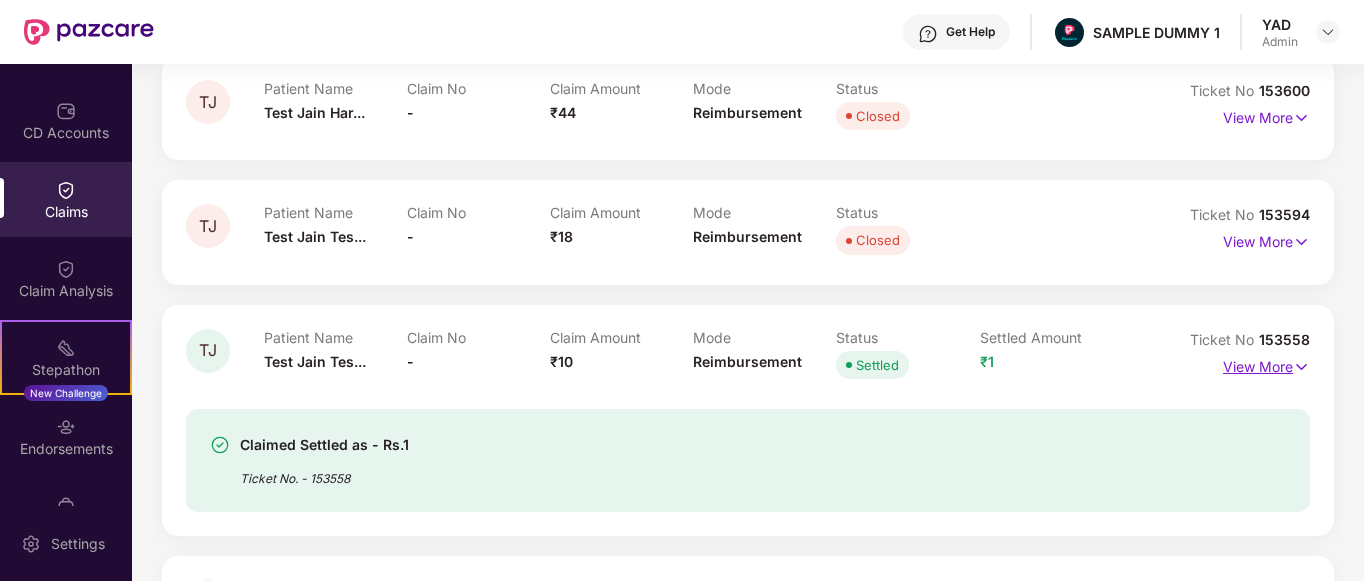 click on "View More" at bounding box center [1266, 364] 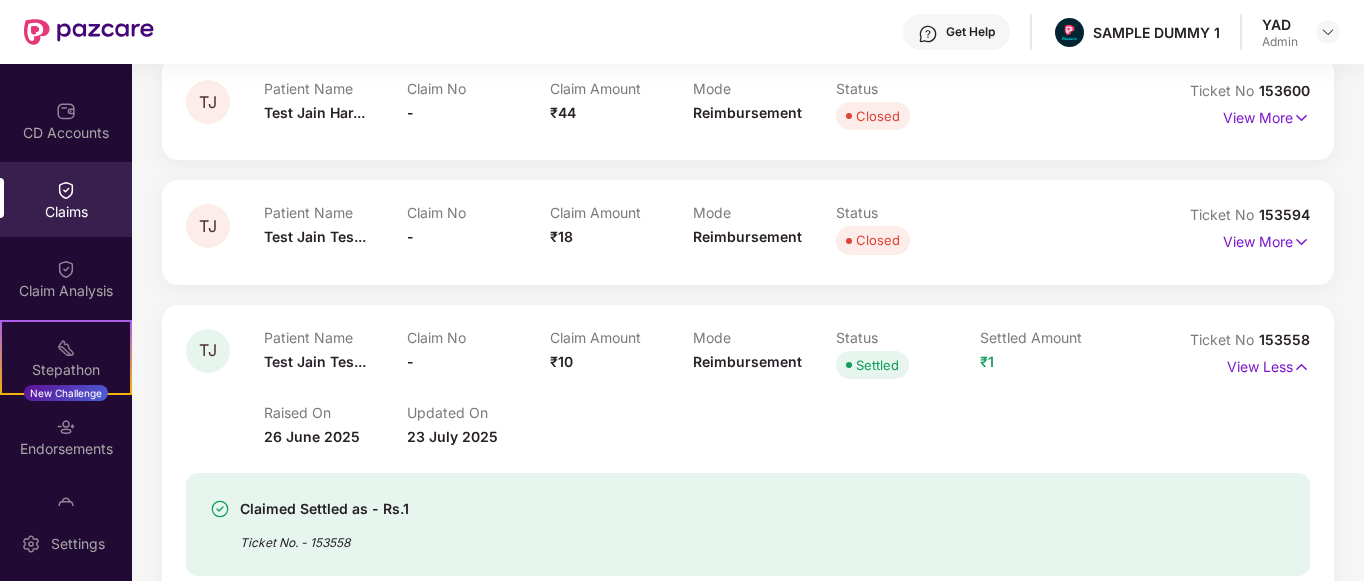 scroll, scrollTop: 0, scrollLeft: 0, axis: both 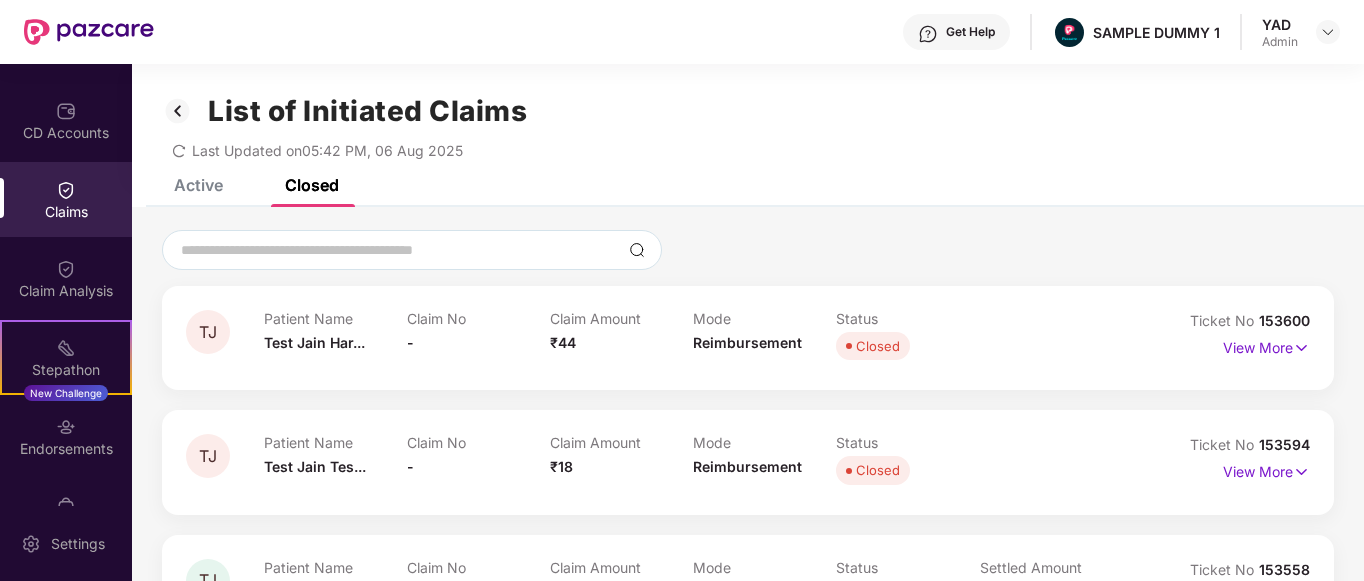 click at bounding box center (178, 111) 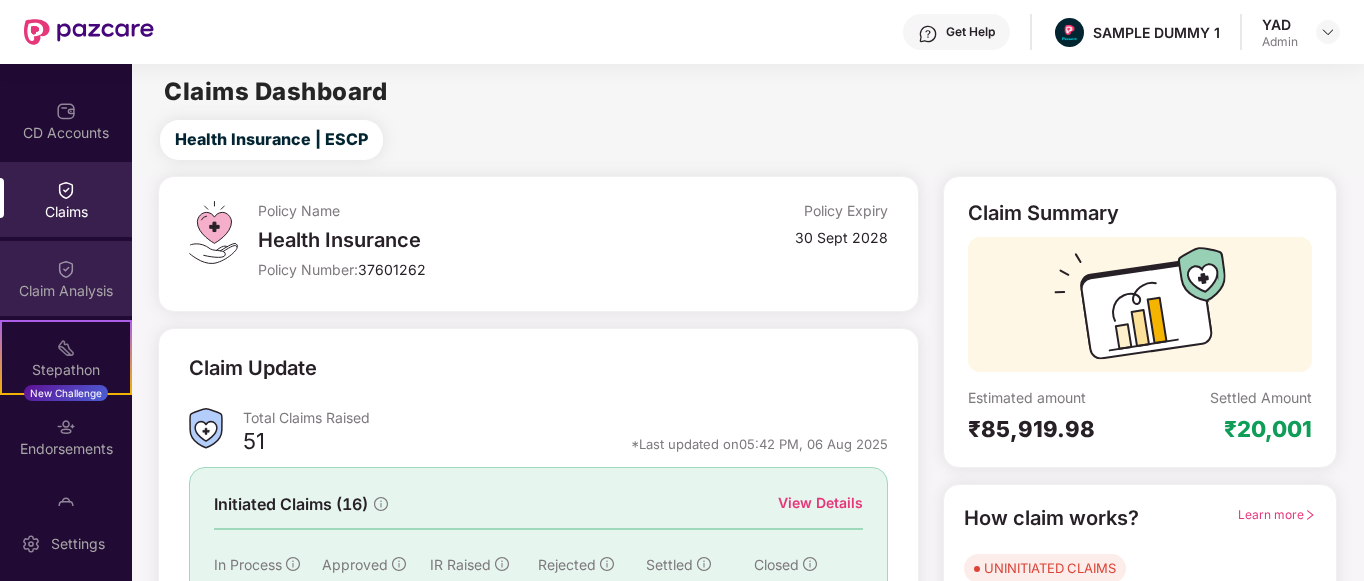 click at bounding box center (66, 269) 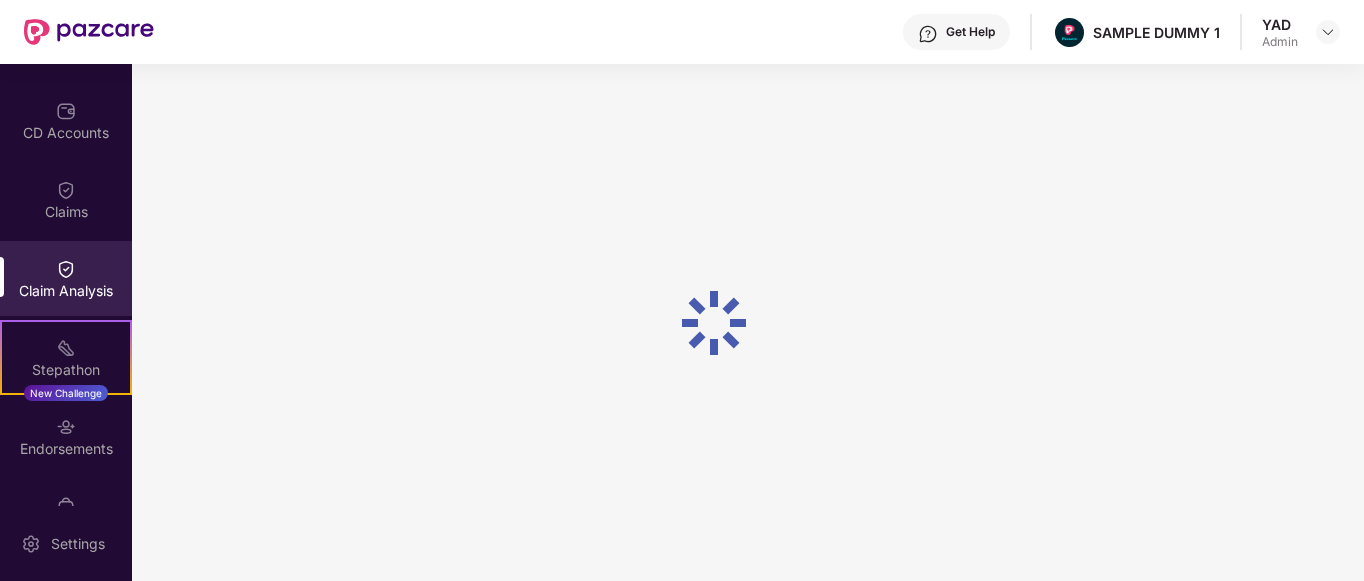 scroll, scrollTop: 218, scrollLeft: 0, axis: vertical 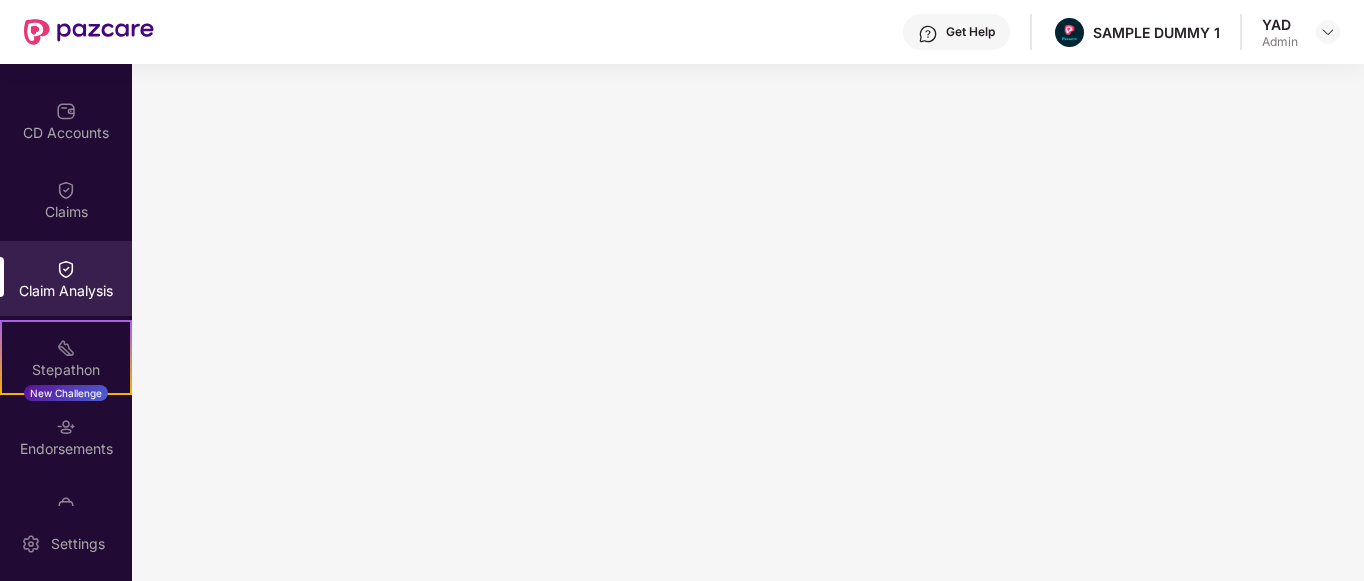 click on "Get Help" at bounding box center (956, 32) 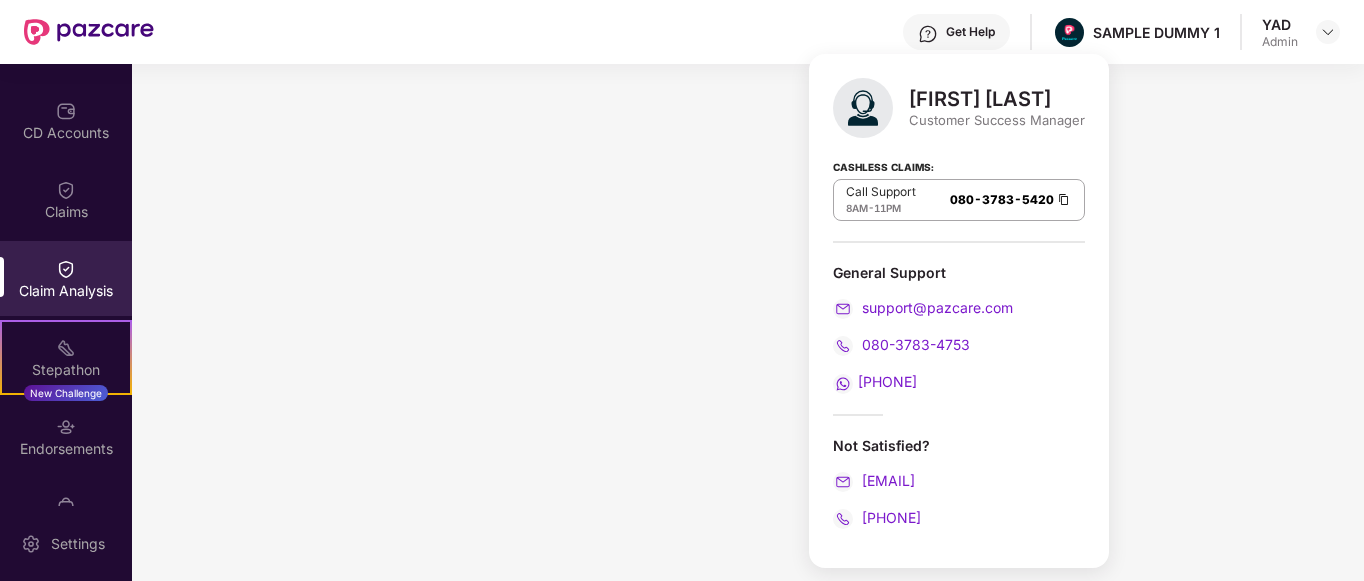 click on "Get Help" at bounding box center [970, 32] 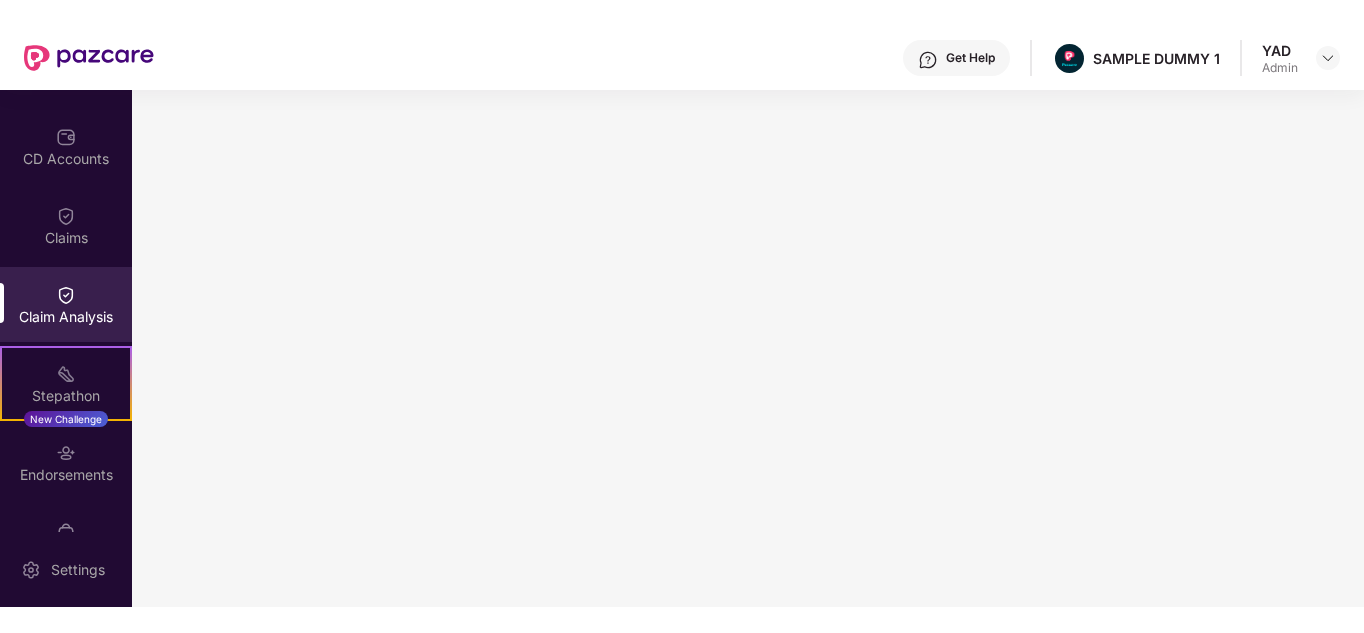 scroll, scrollTop: 0, scrollLeft: 0, axis: both 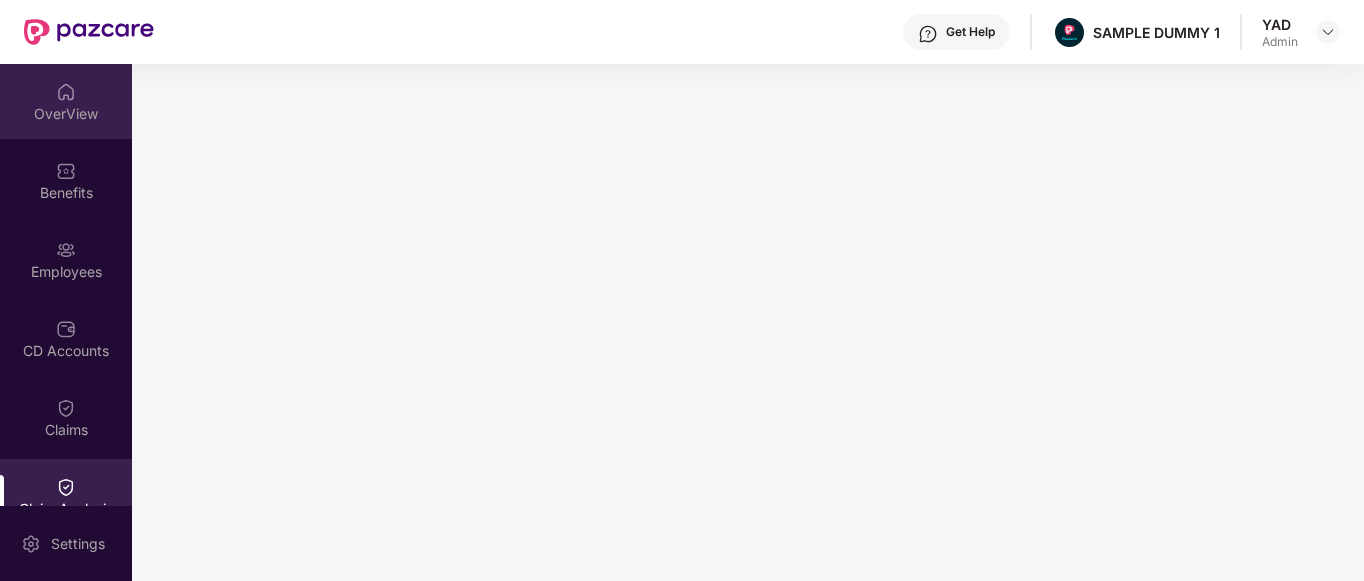 click at bounding box center [66, 92] 